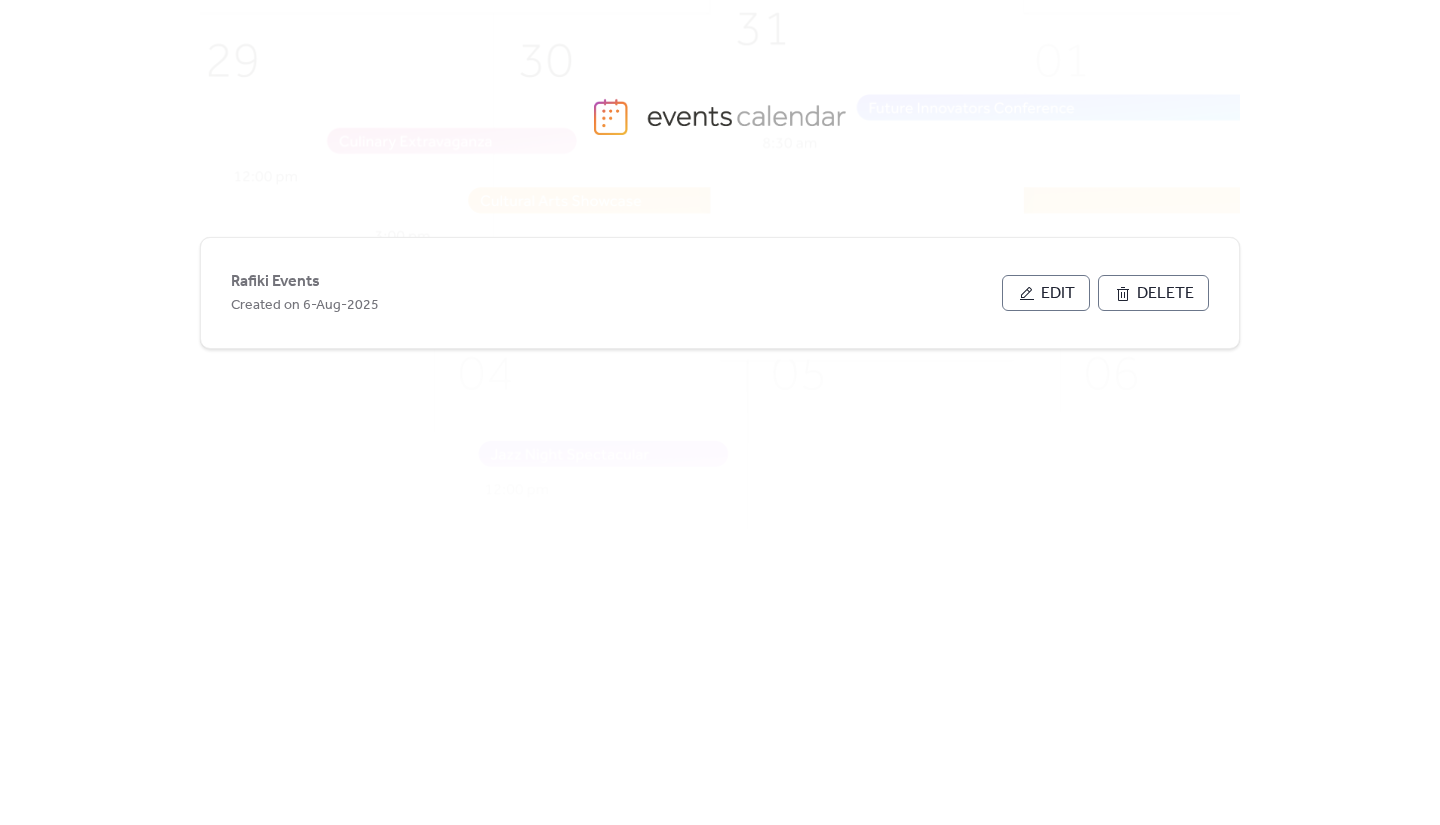 scroll, scrollTop: 0, scrollLeft: 0, axis: both 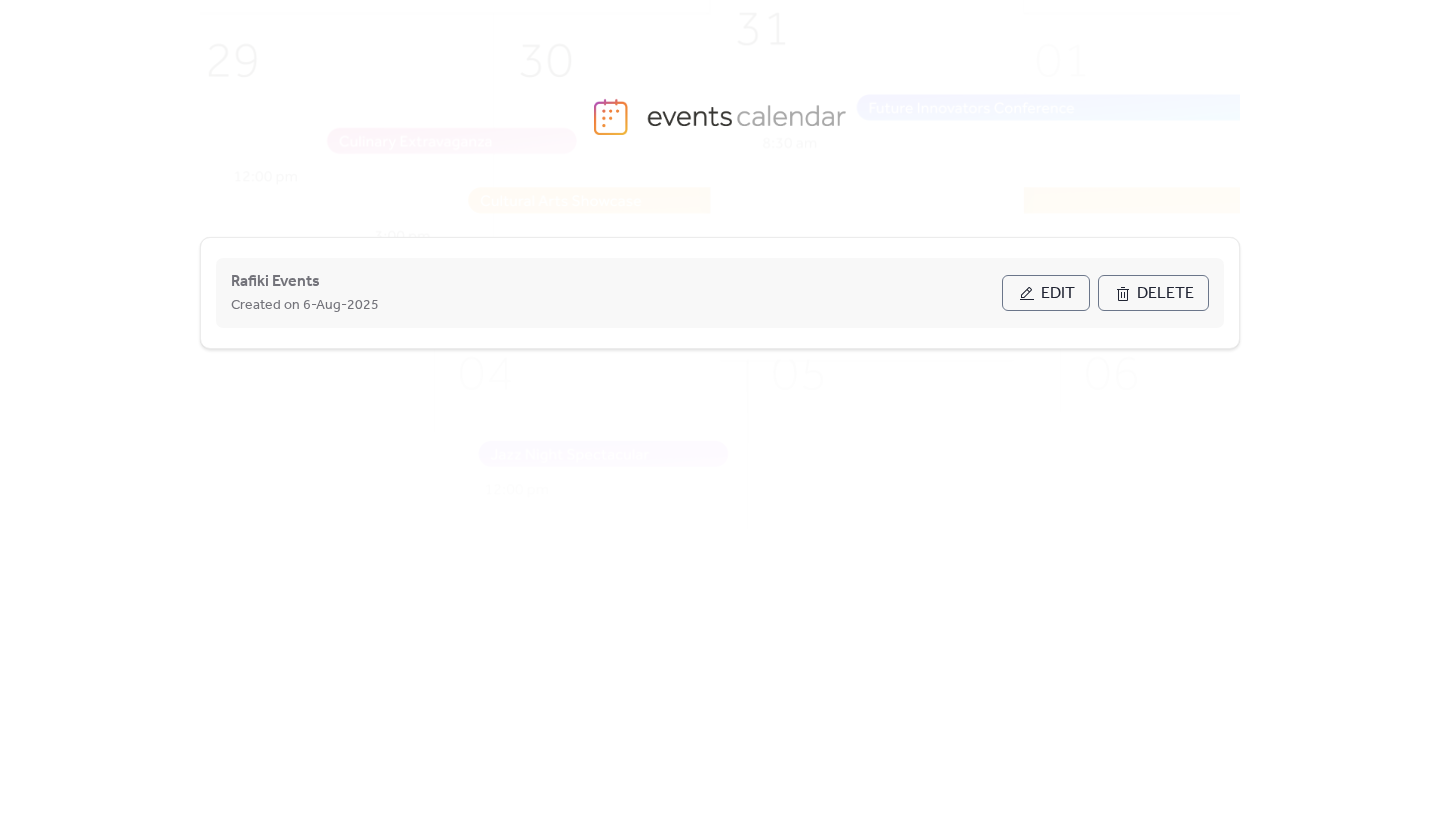 click on "Rafiki Events Created on [DAY]-[MONTH]-[YEAR]" at bounding box center [616, 293] 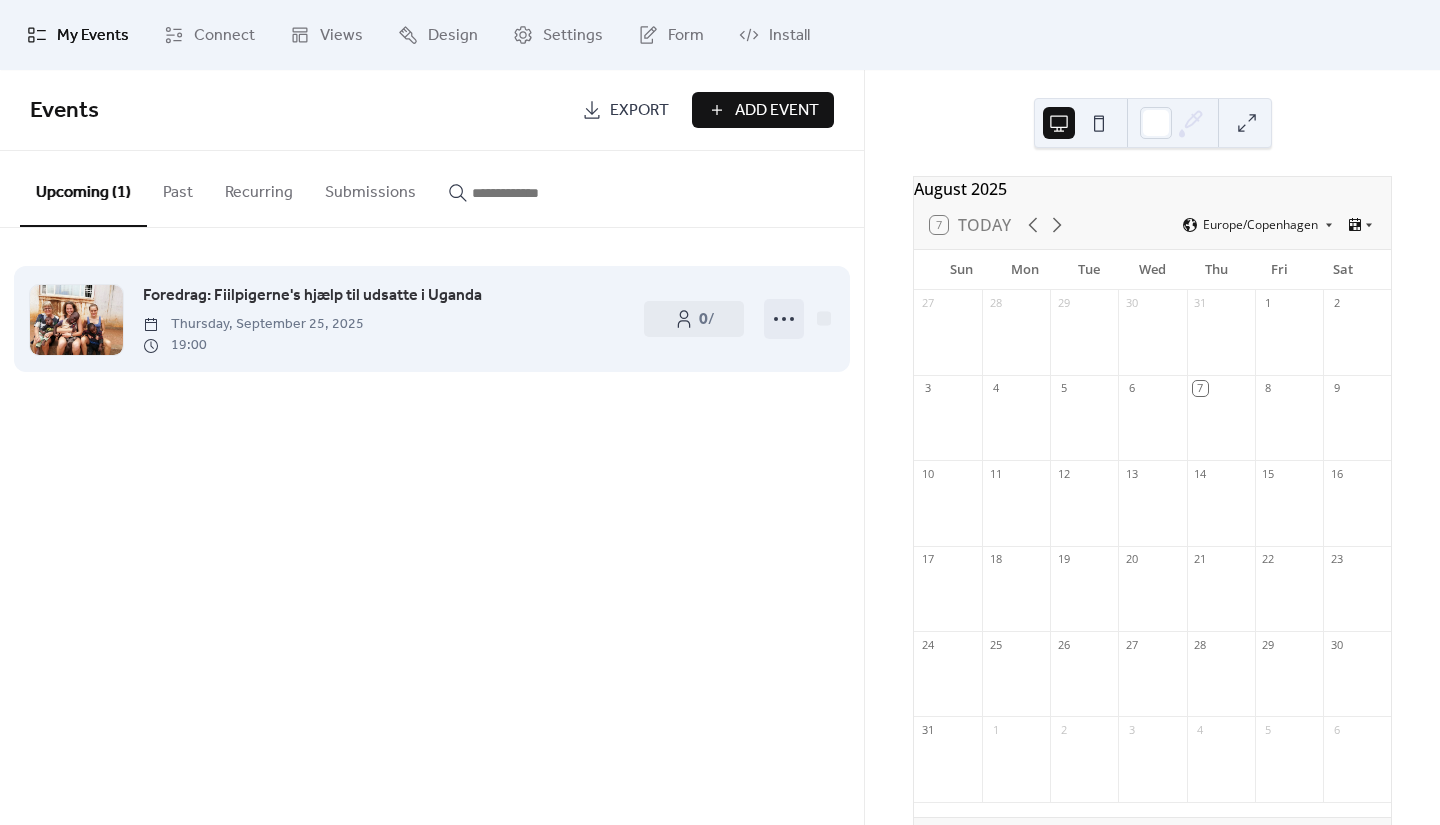 click 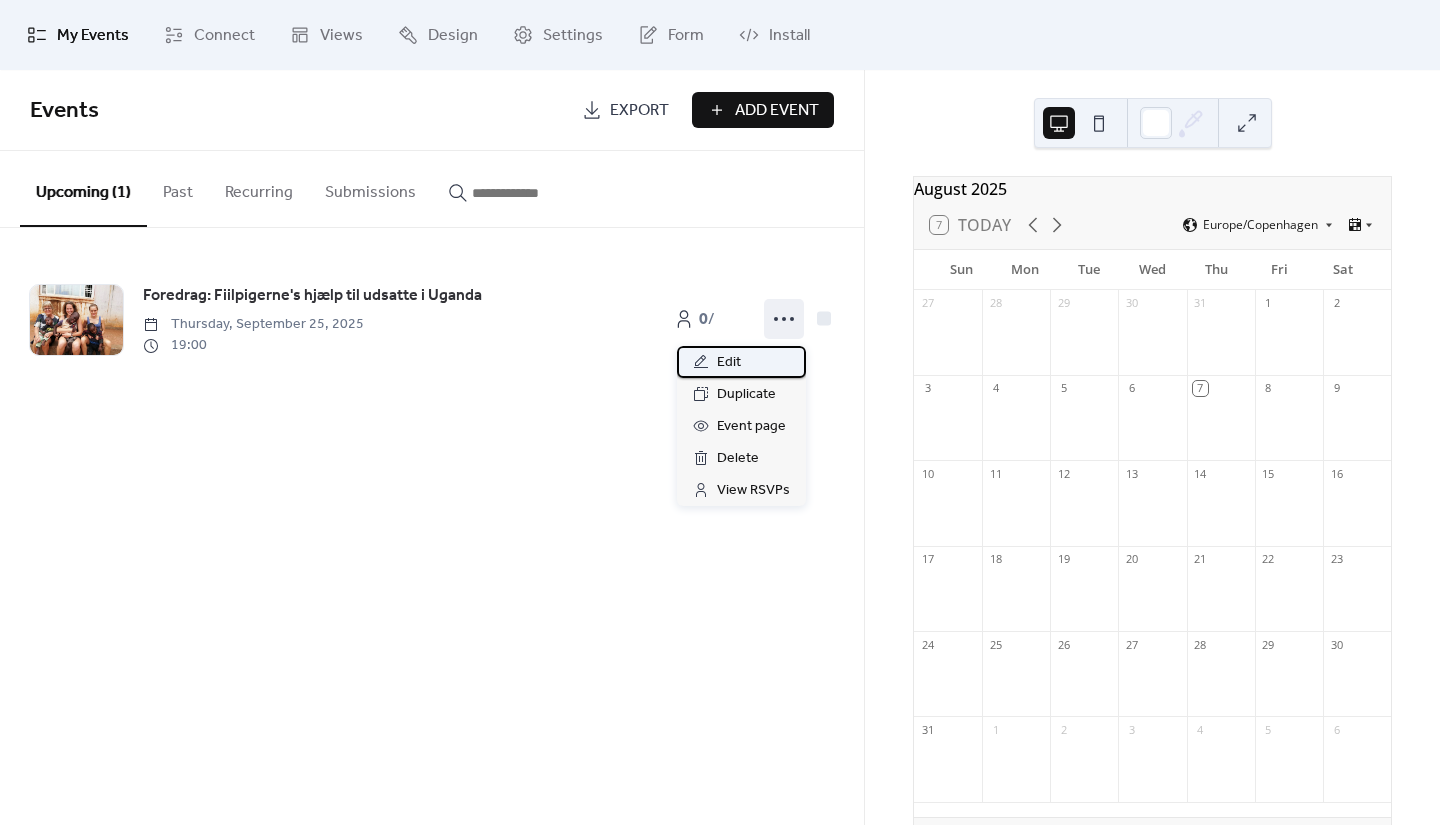 click on "Edit" at bounding box center [729, 363] 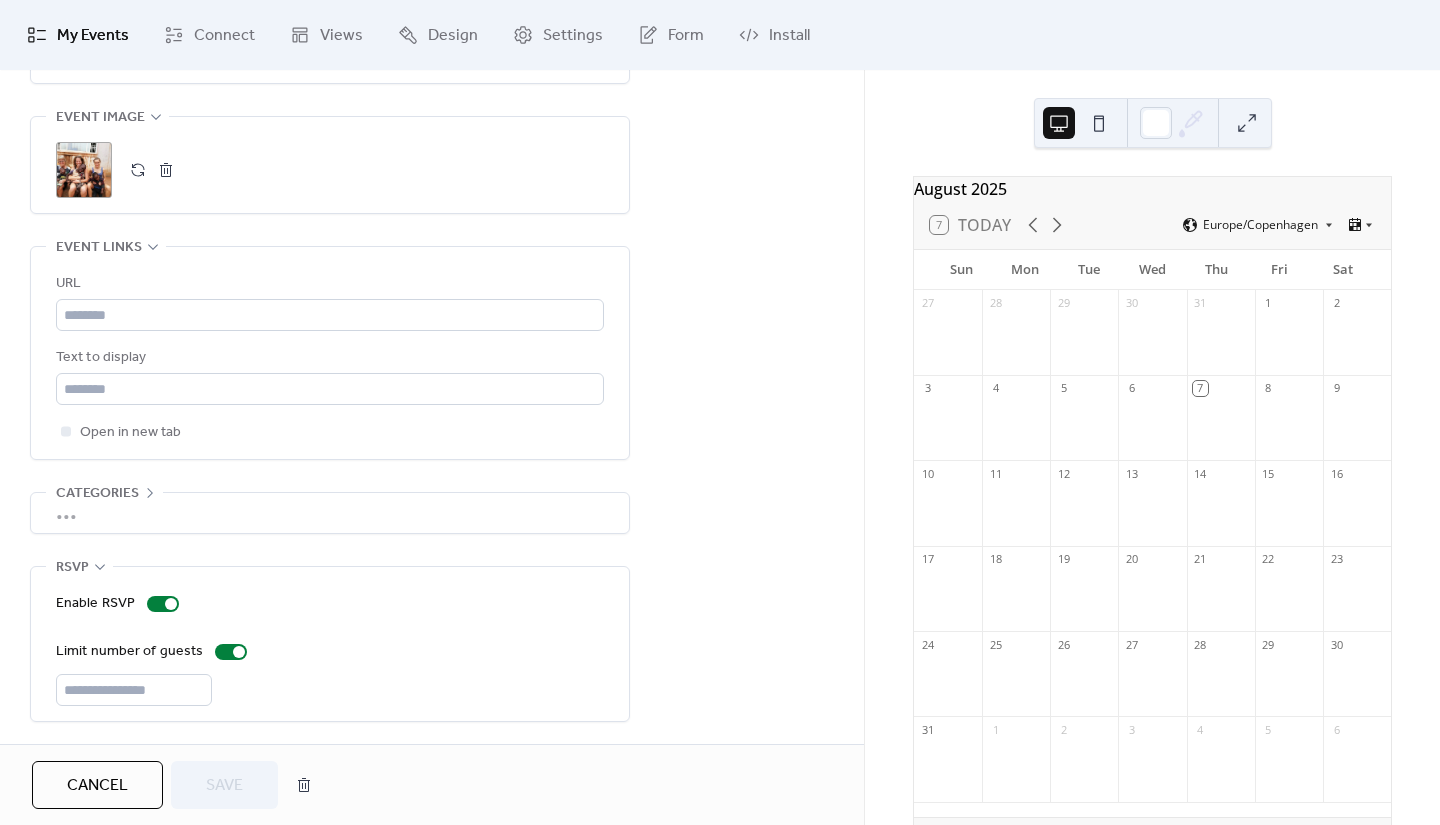 scroll, scrollTop: 0, scrollLeft: 0, axis: both 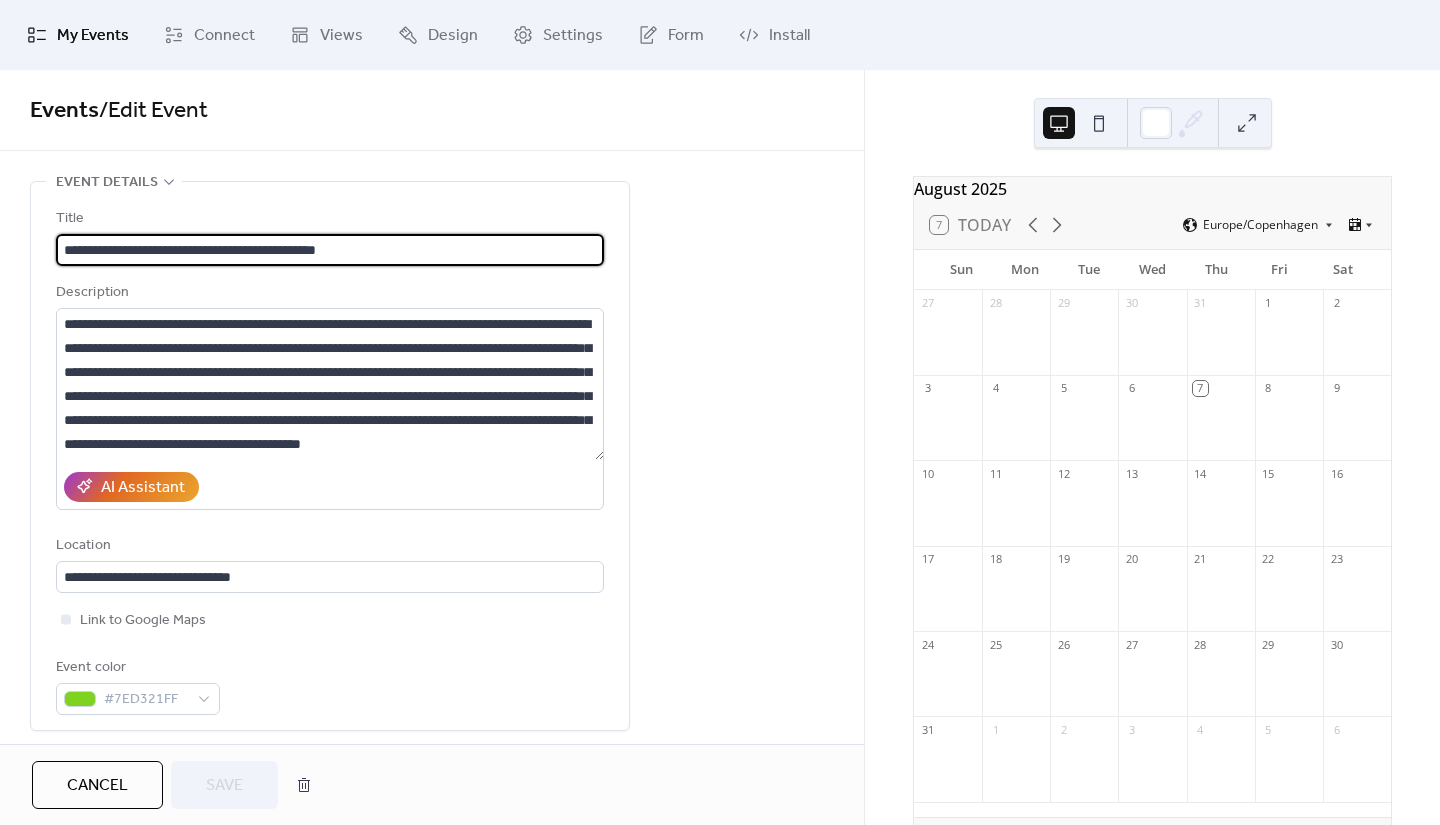 click at bounding box center [1099, 123] 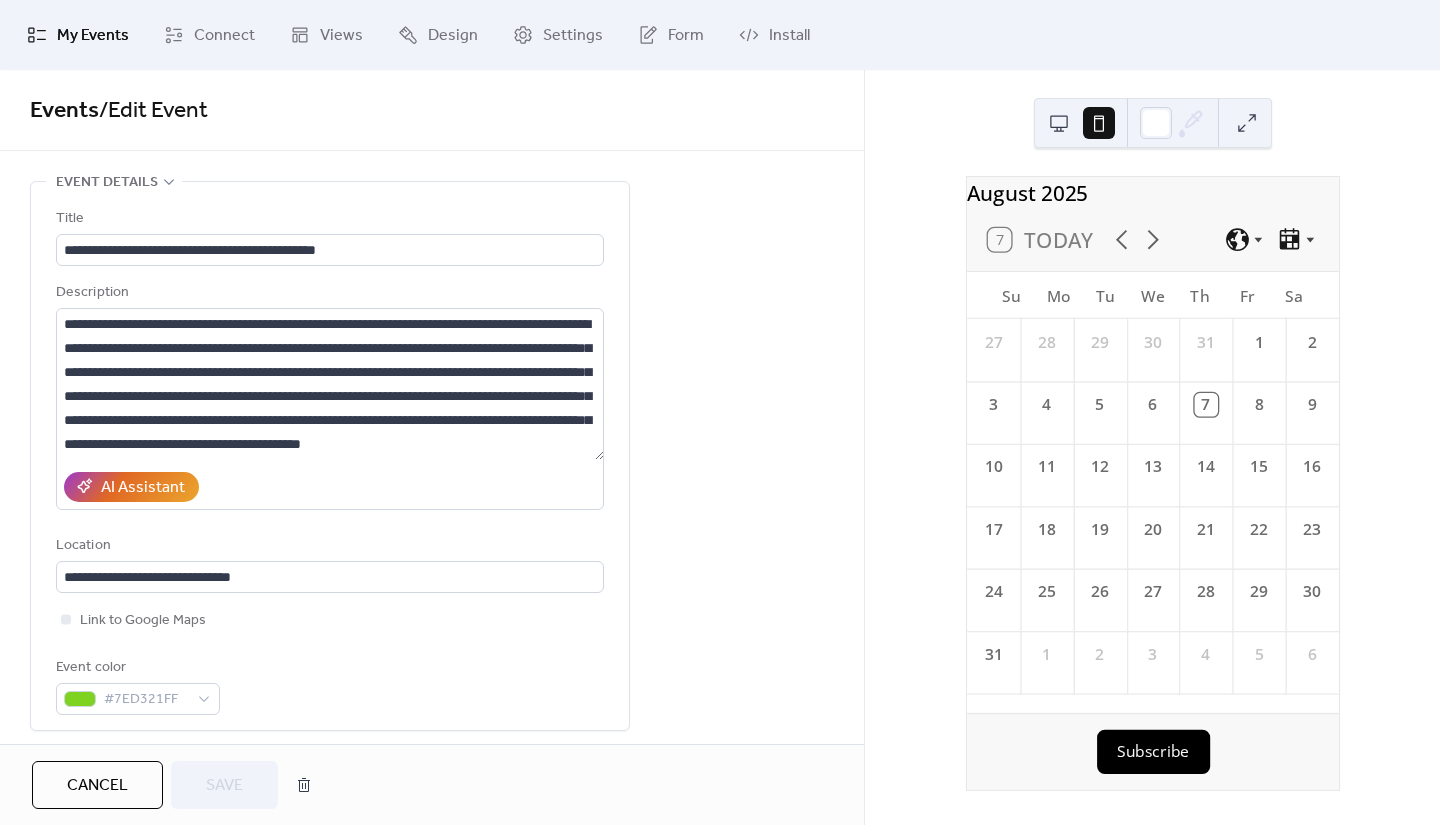 click at bounding box center [1059, 123] 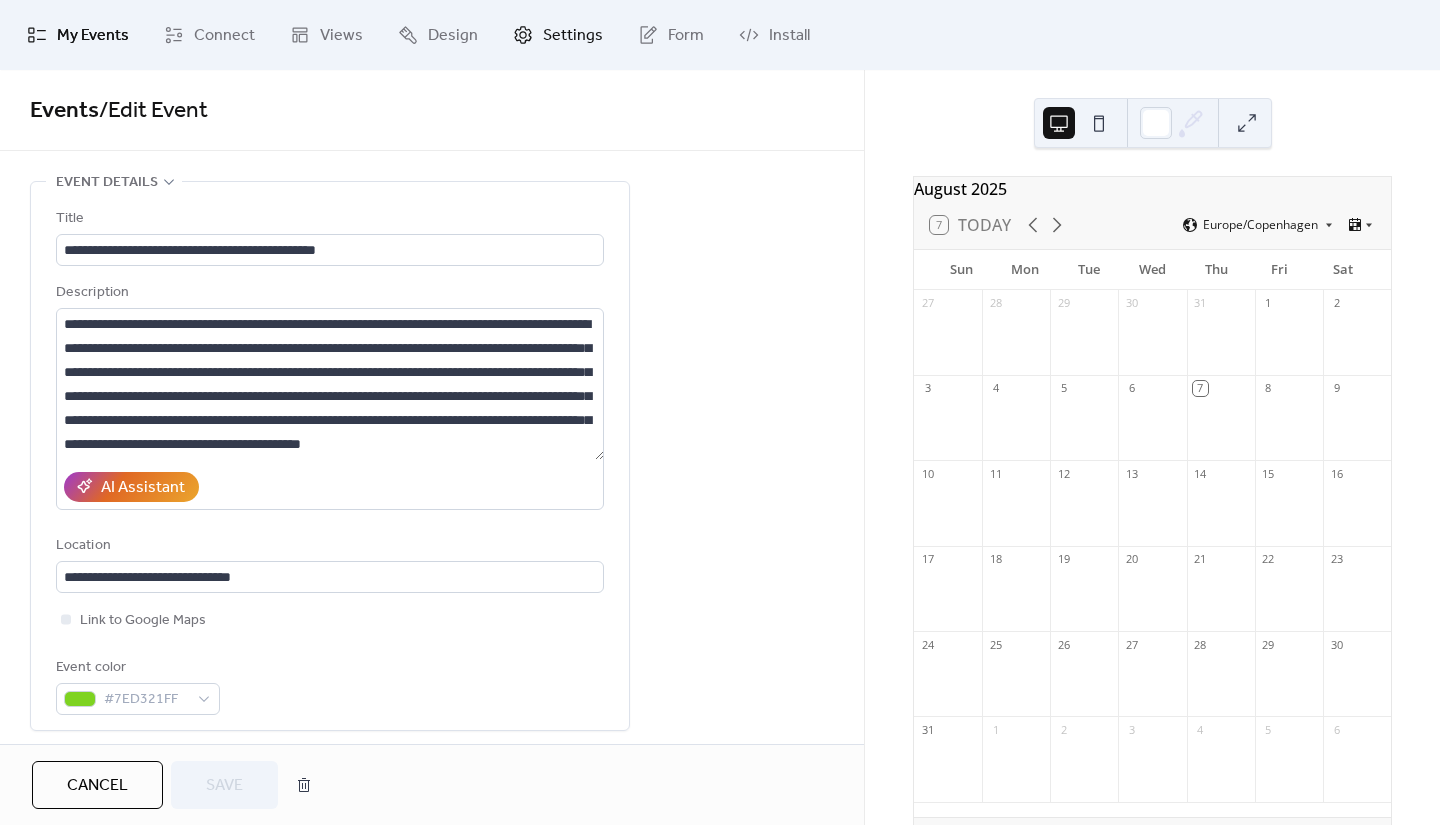 click on "Settings" at bounding box center [573, 36] 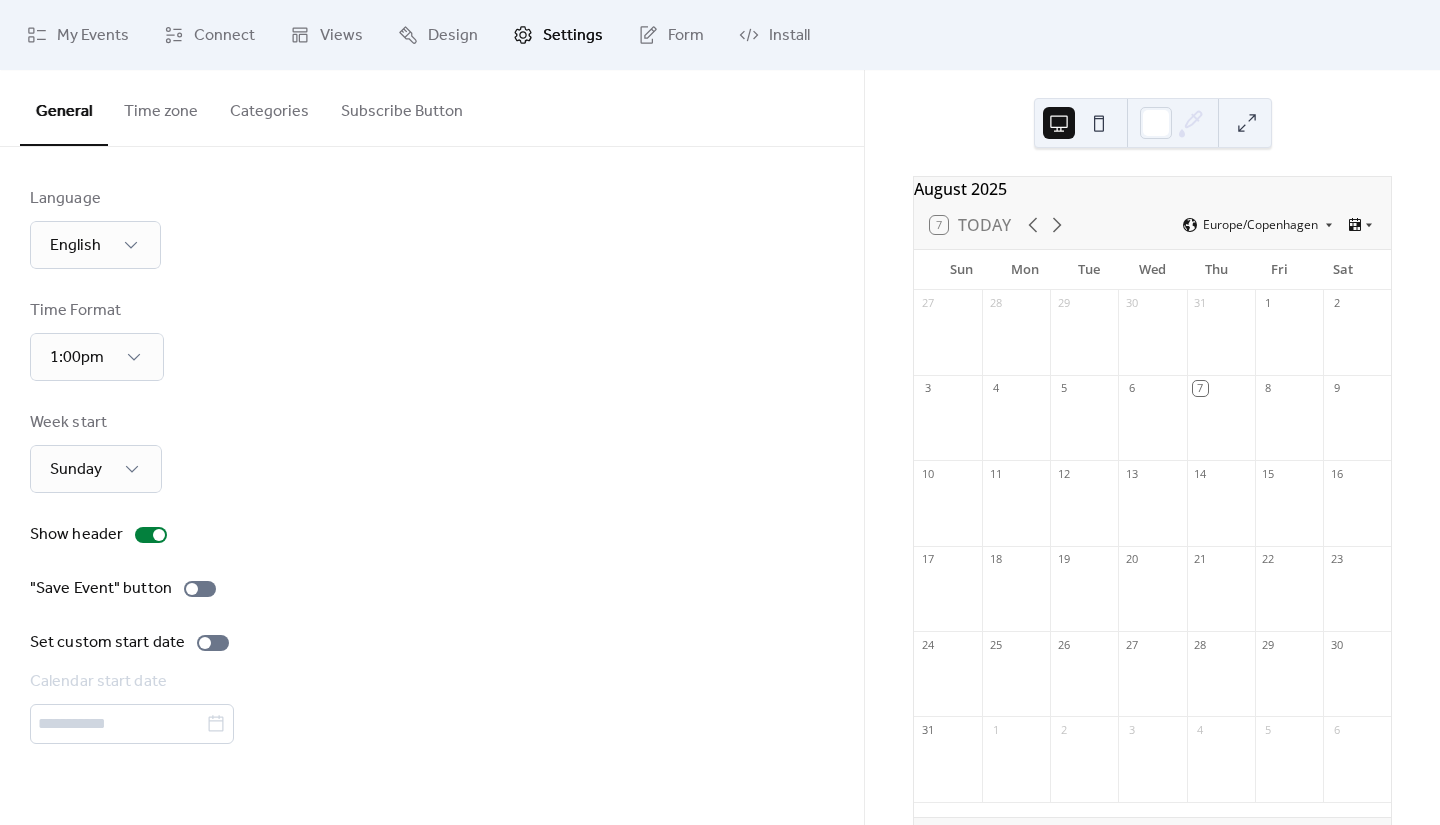click on "Subscribe Button" at bounding box center [402, 107] 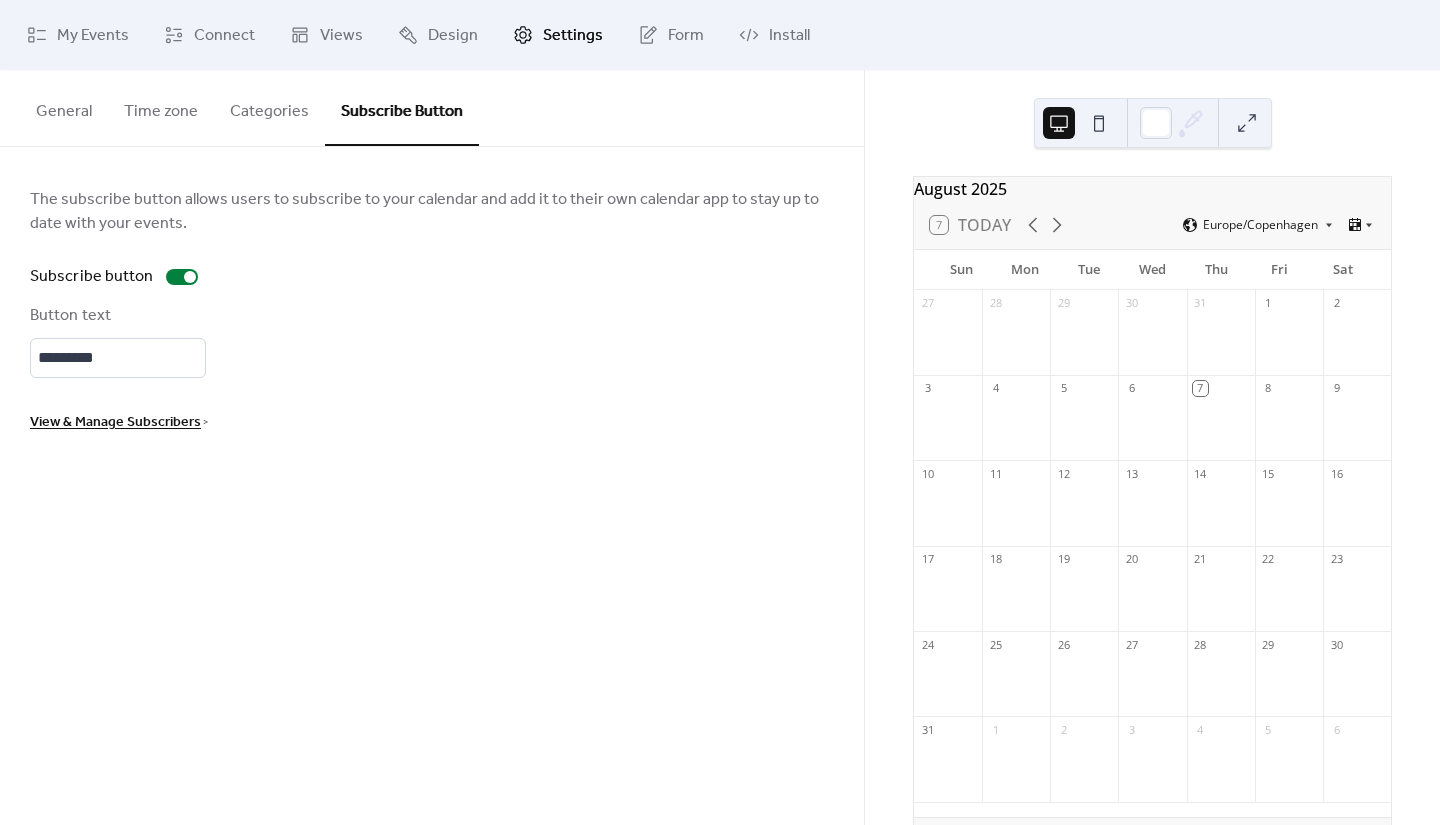 click on "Categories" at bounding box center (269, 107) 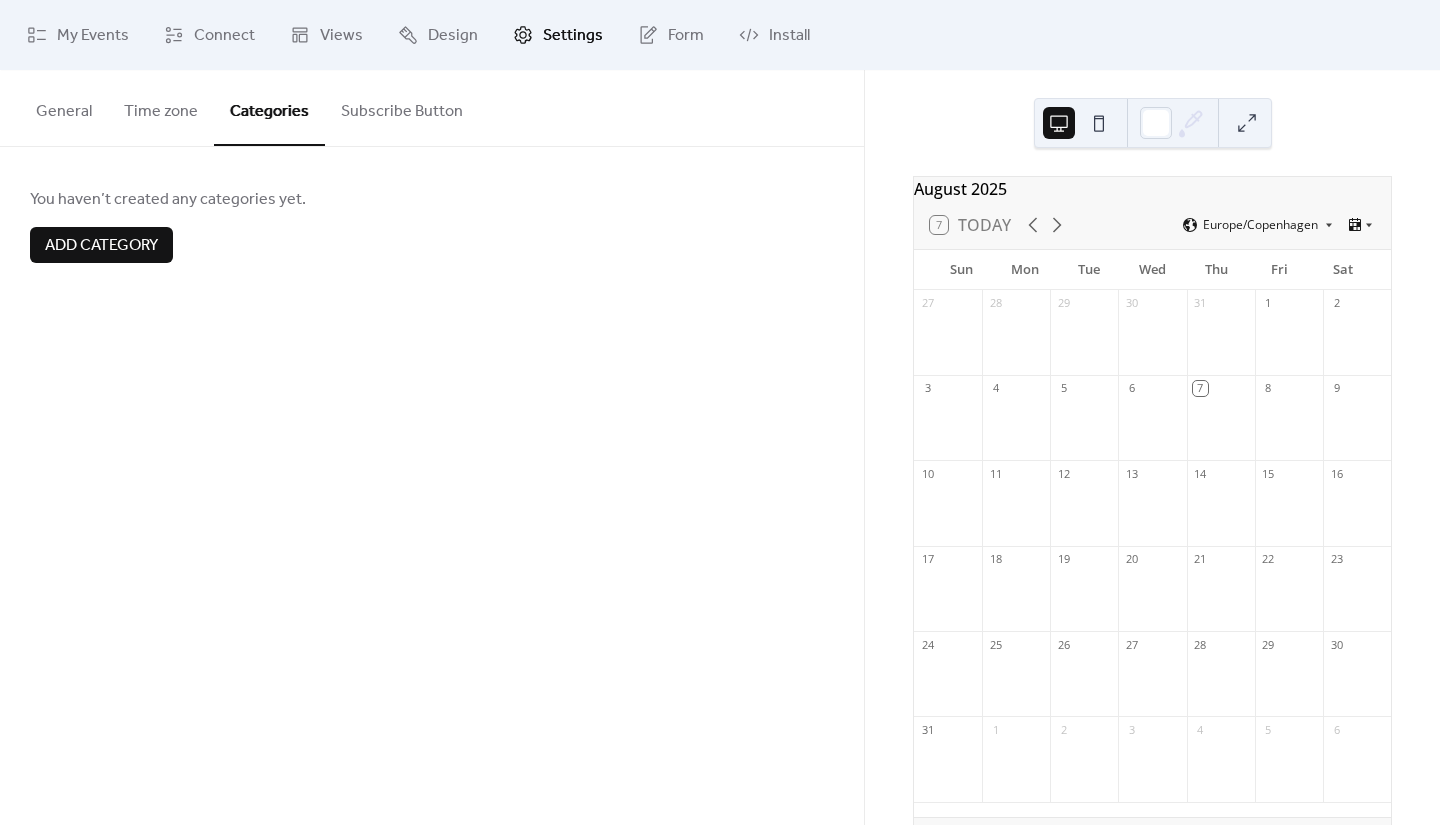 click on "Time zone" at bounding box center [161, 107] 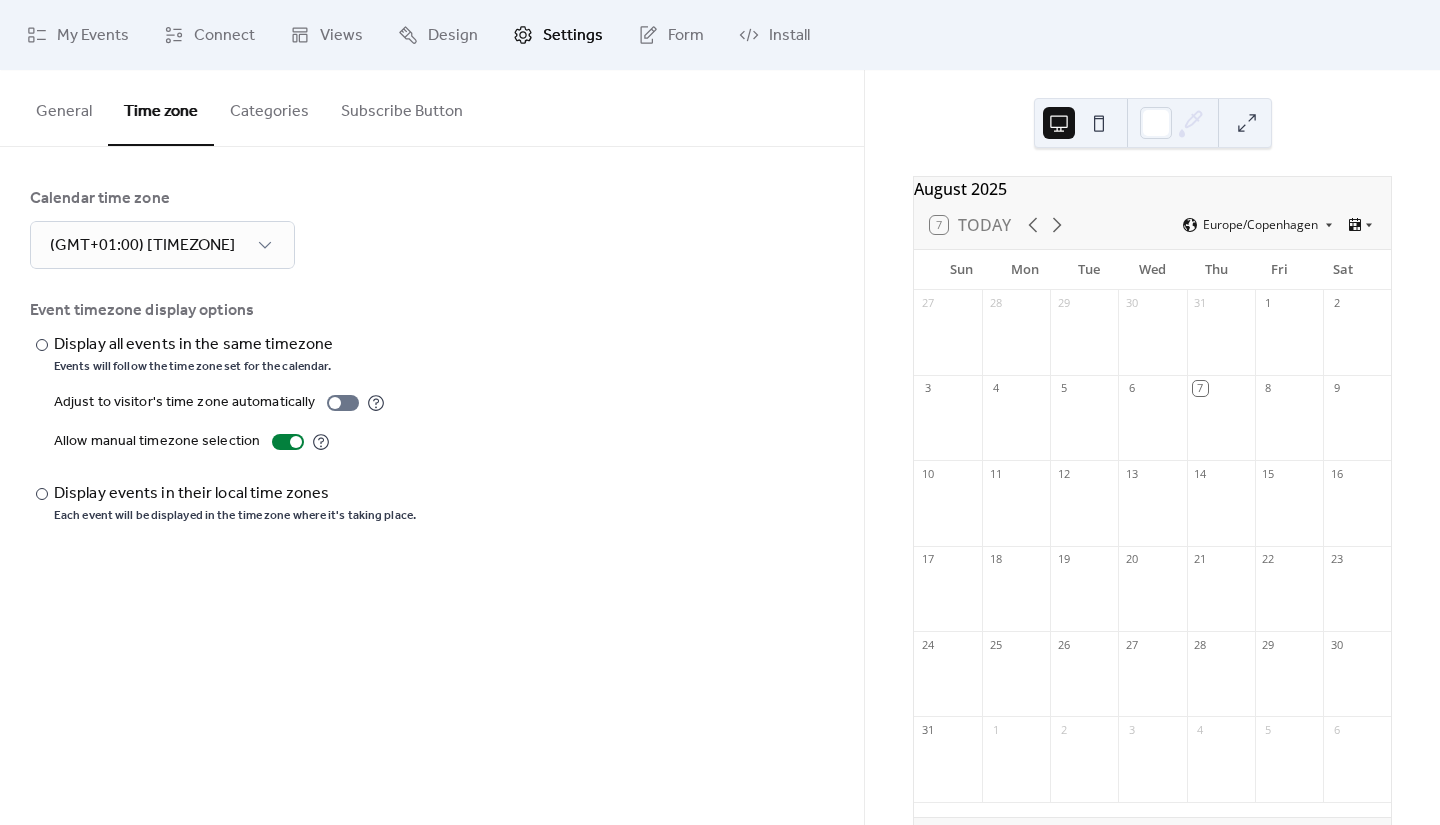 click on "General" at bounding box center (64, 107) 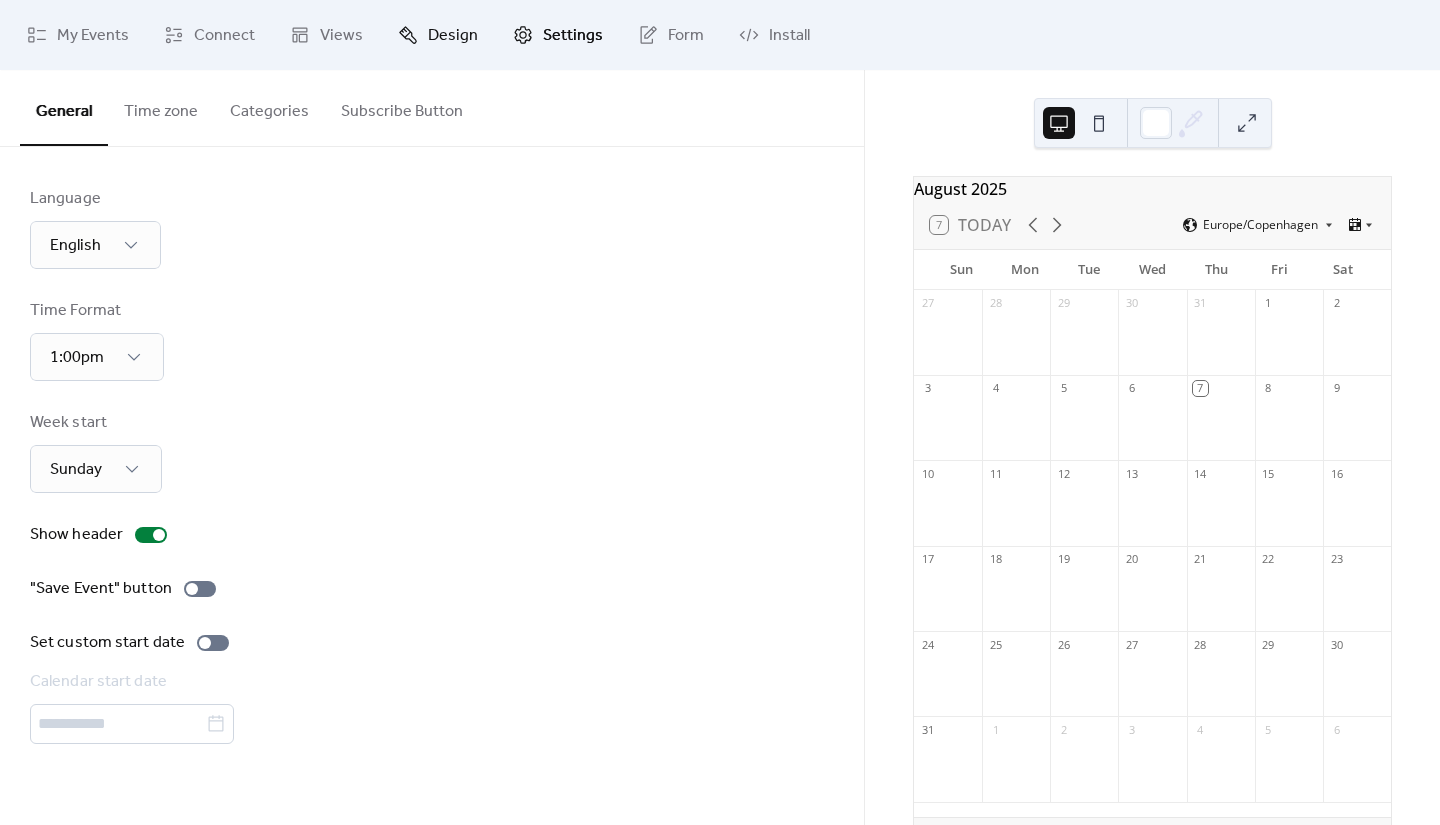 click on "Design" at bounding box center [453, 36] 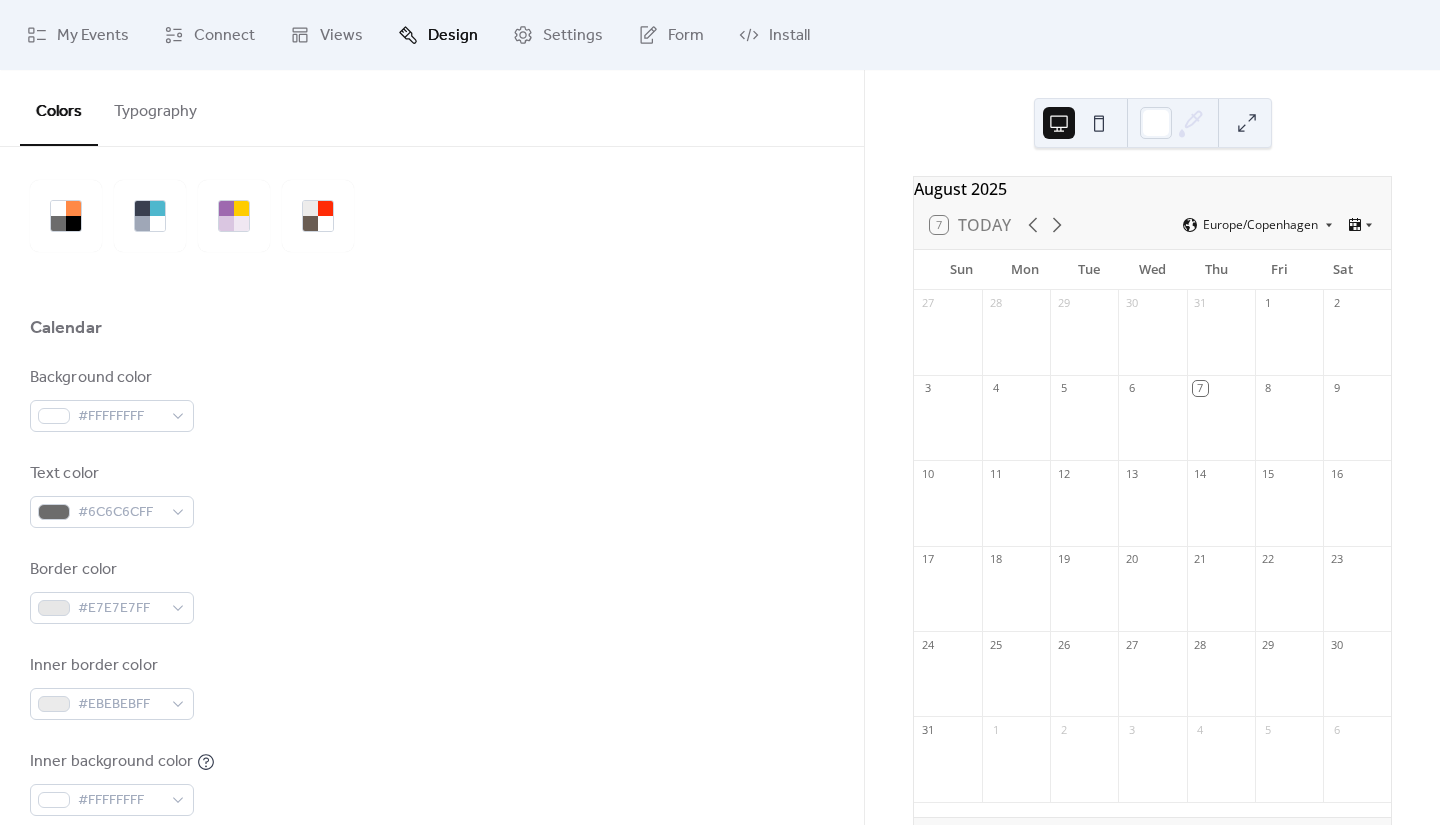scroll, scrollTop: 0, scrollLeft: 0, axis: both 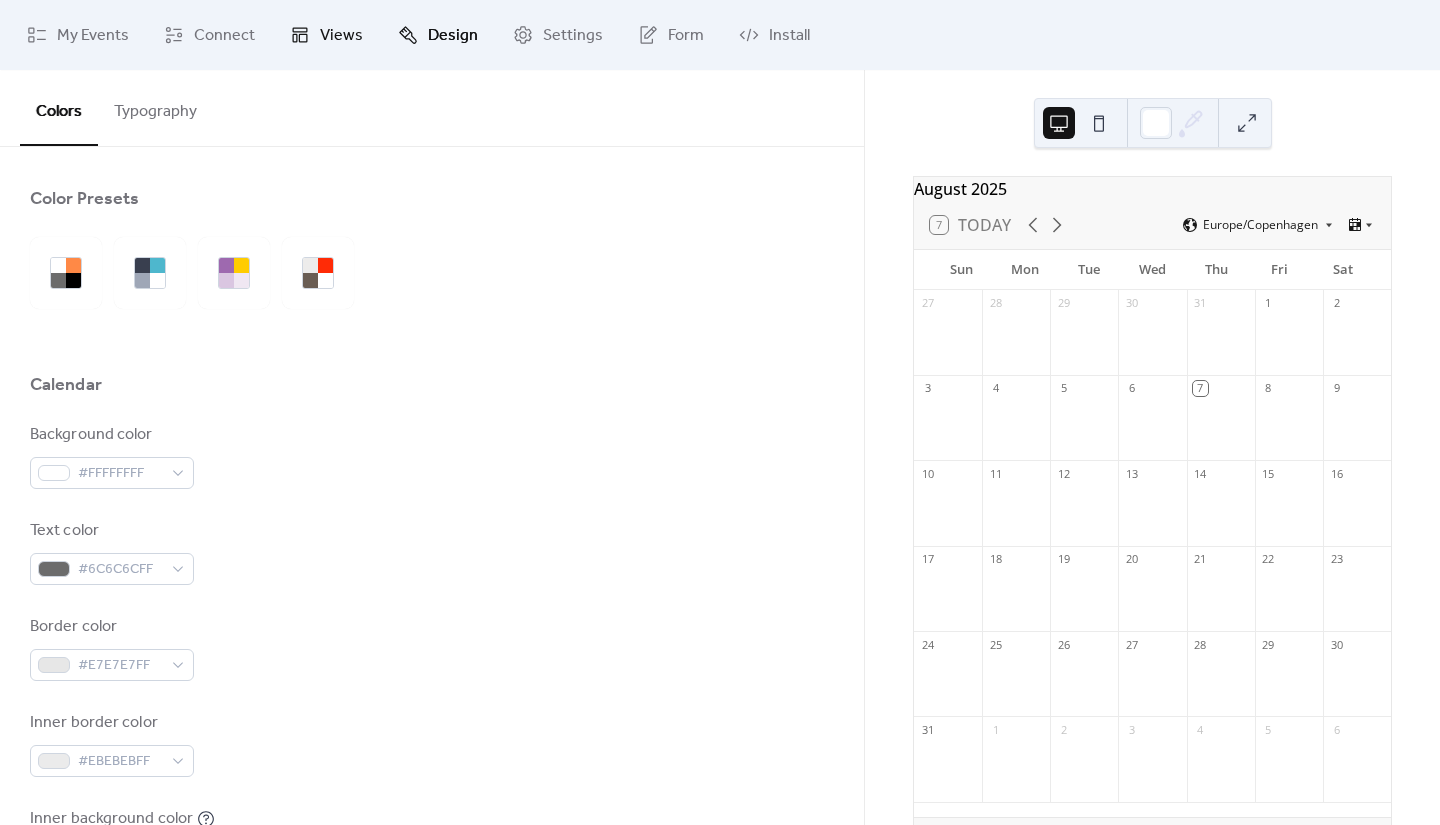 click on "Views" at bounding box center (341, 36) 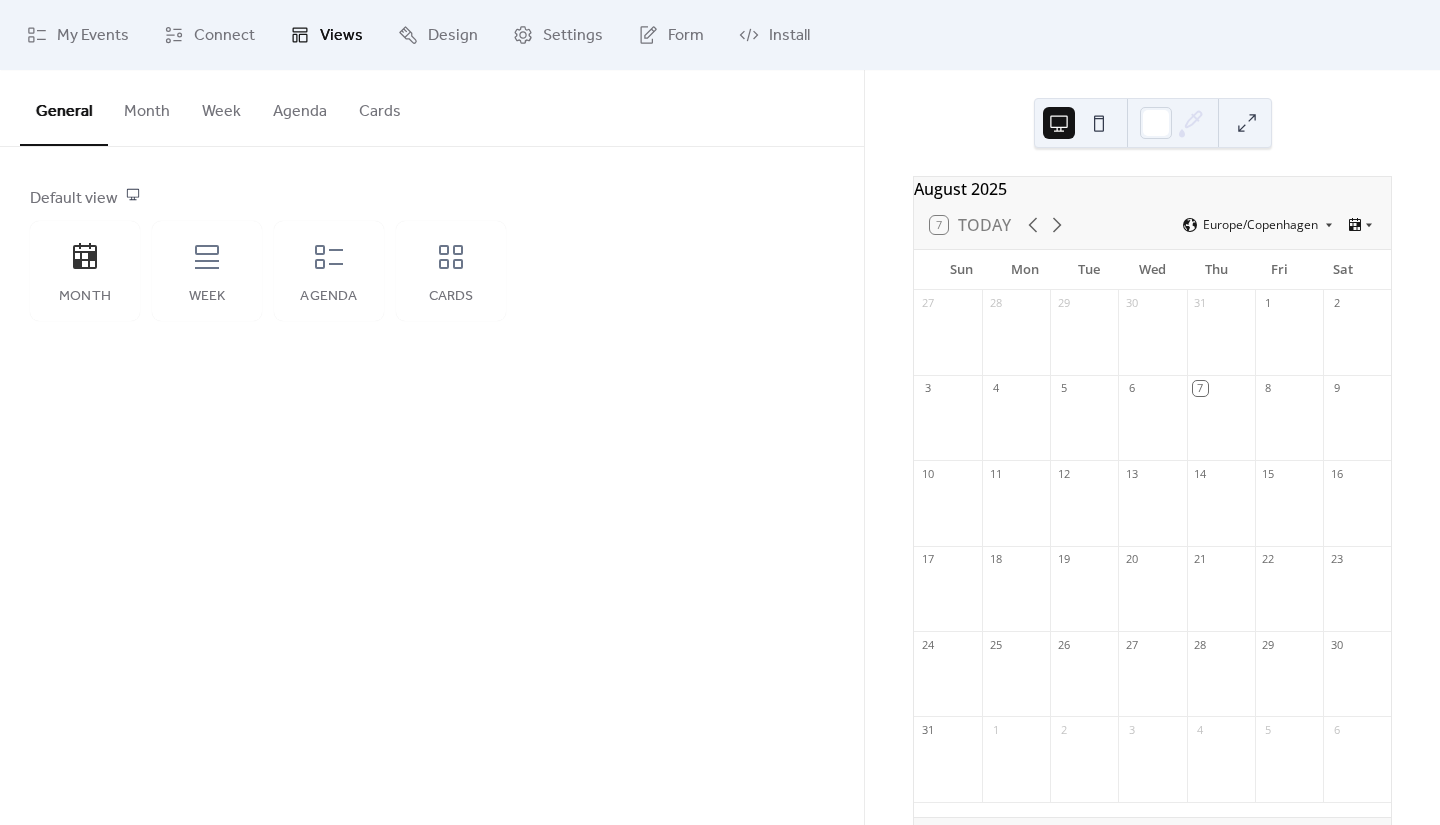 click on "Month" at bounding box center [147, 107] 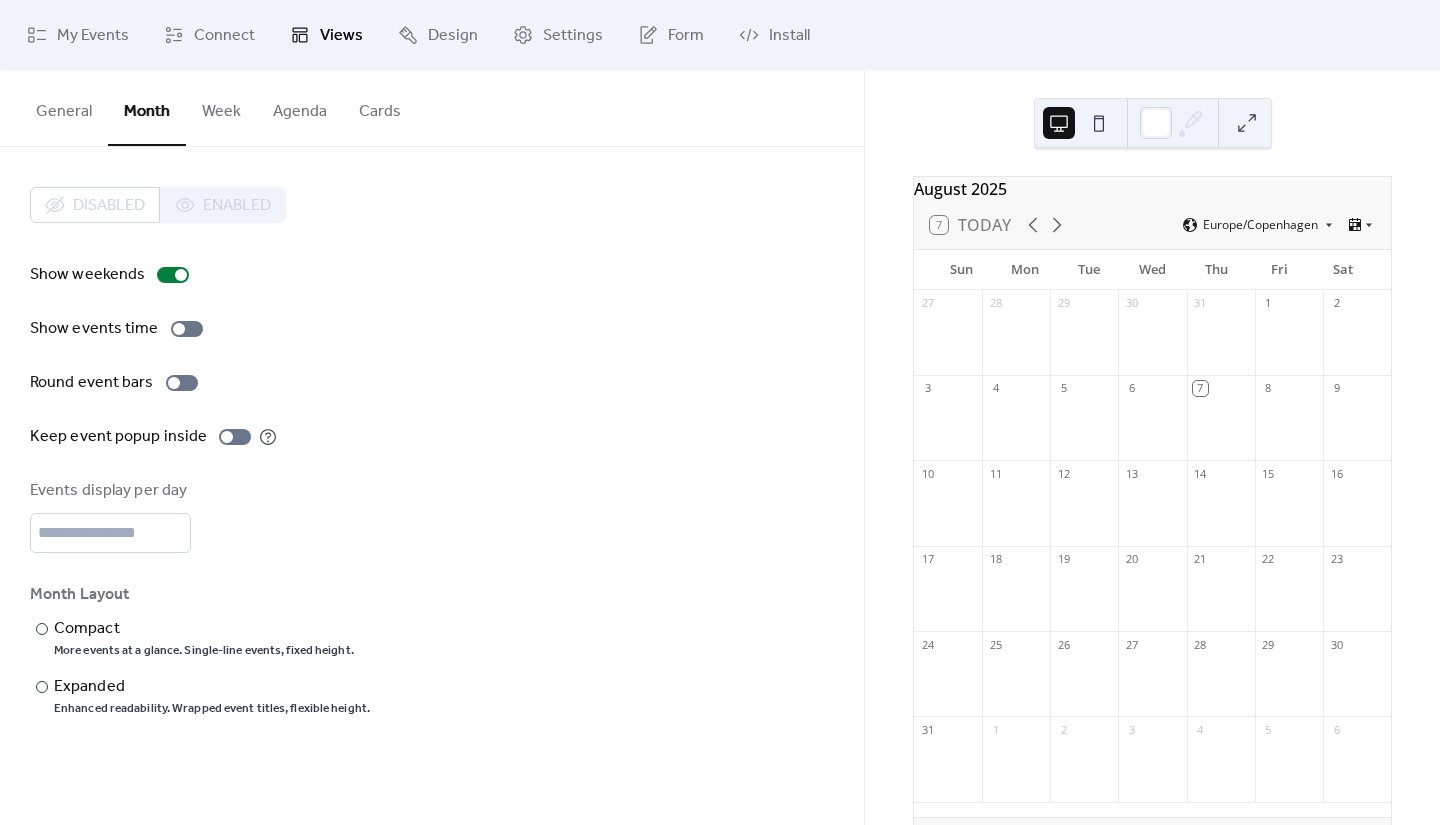 click on "Week" at bounding box center [221, 107] 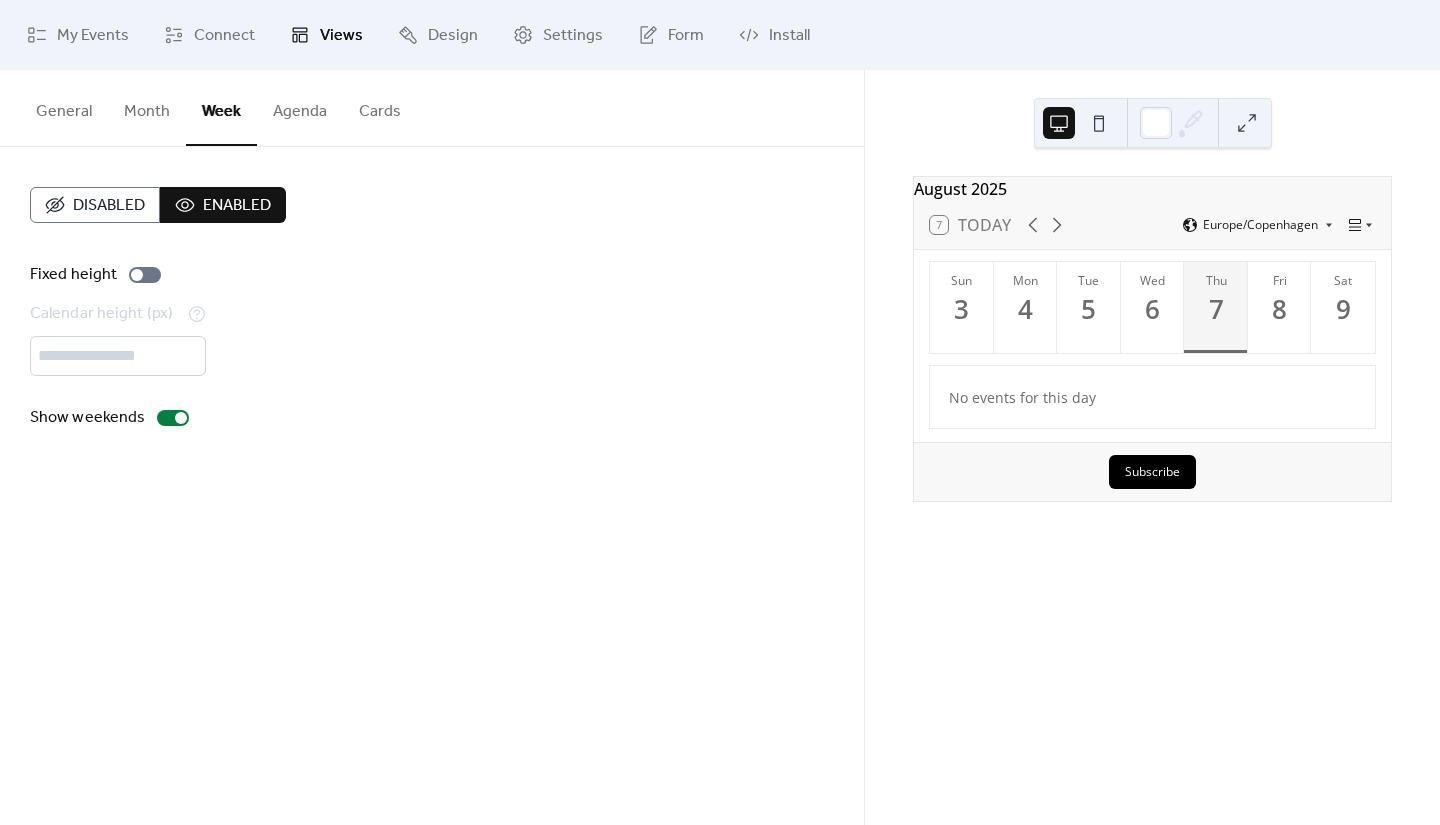 click on "Agenda" at bounding box center [300, 107] 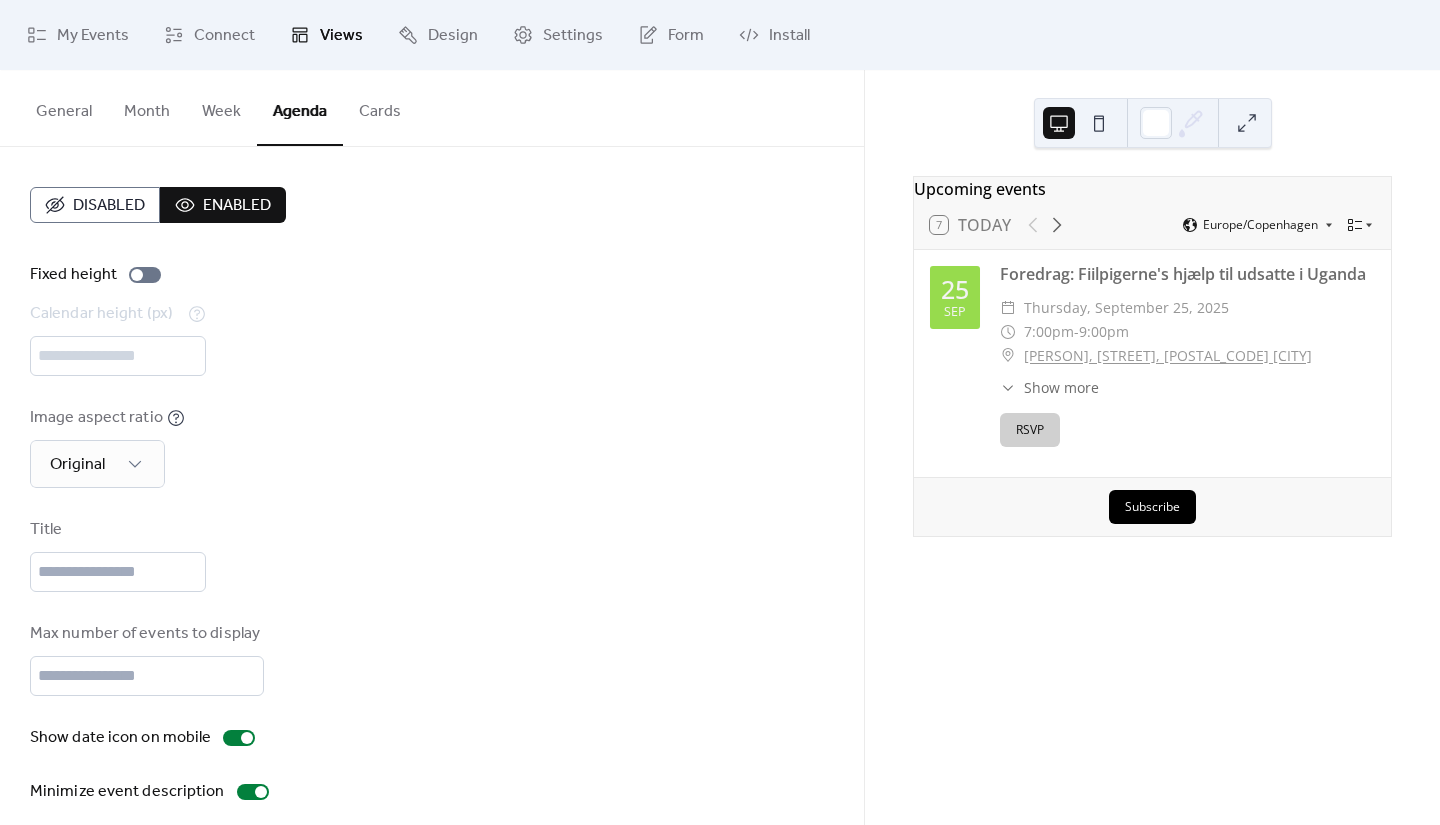 scroll, scrollTop: 40, scrollLeft: 0, axis: vertical 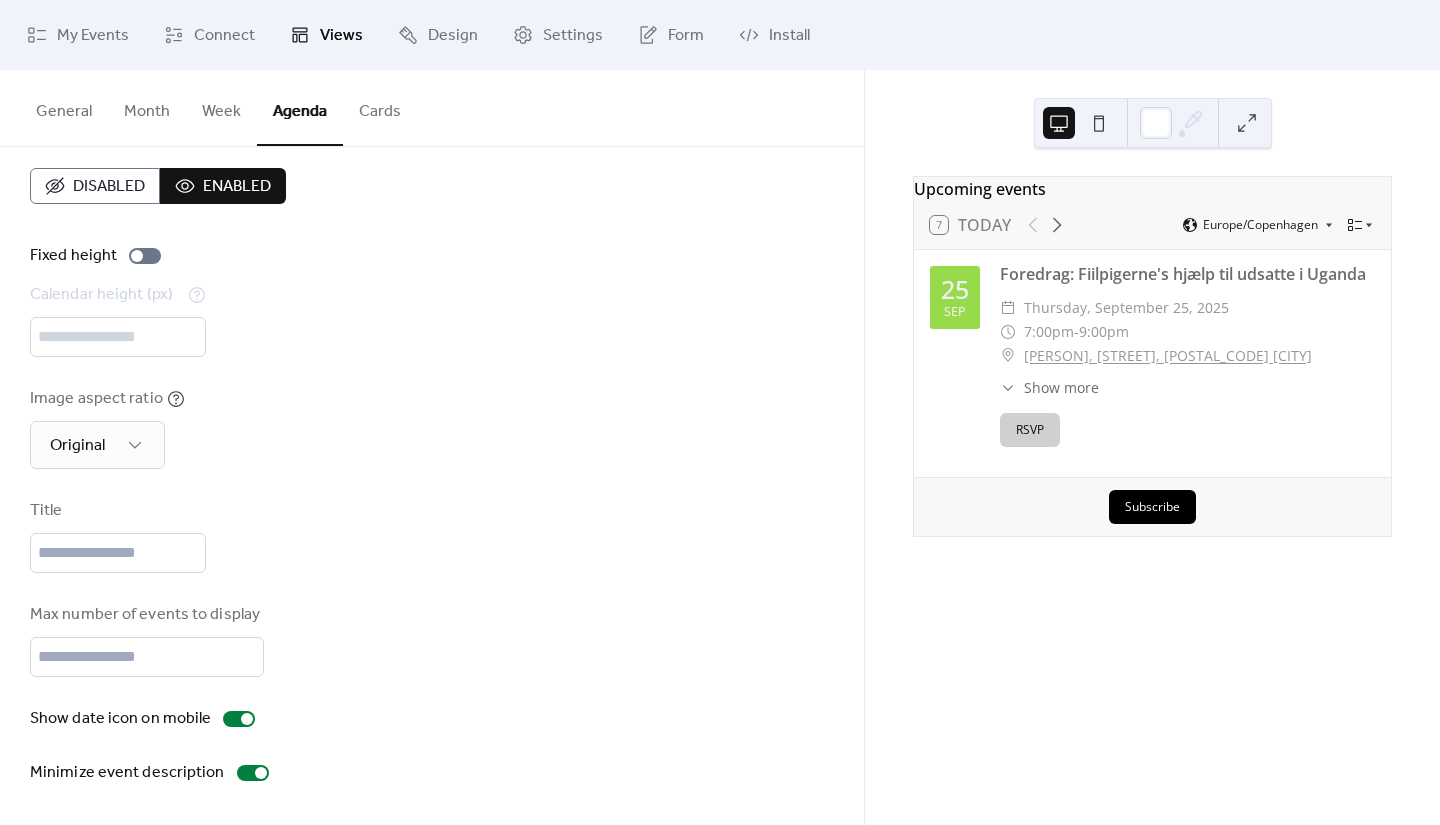 click on "Cards" at bounding box center [380, 107] 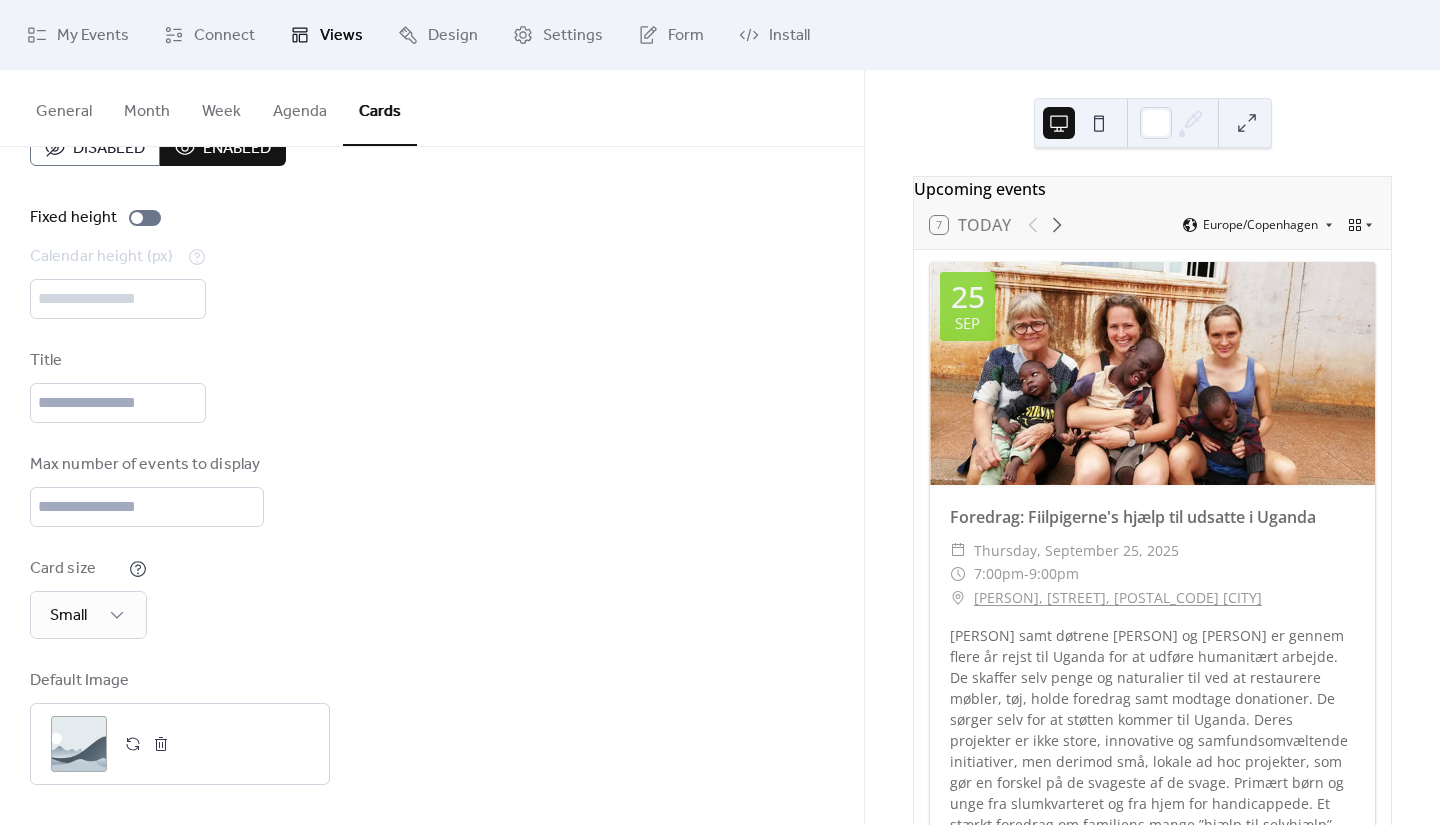 scroll, scrollTop: 0, scrollLeft: 0, axis: both 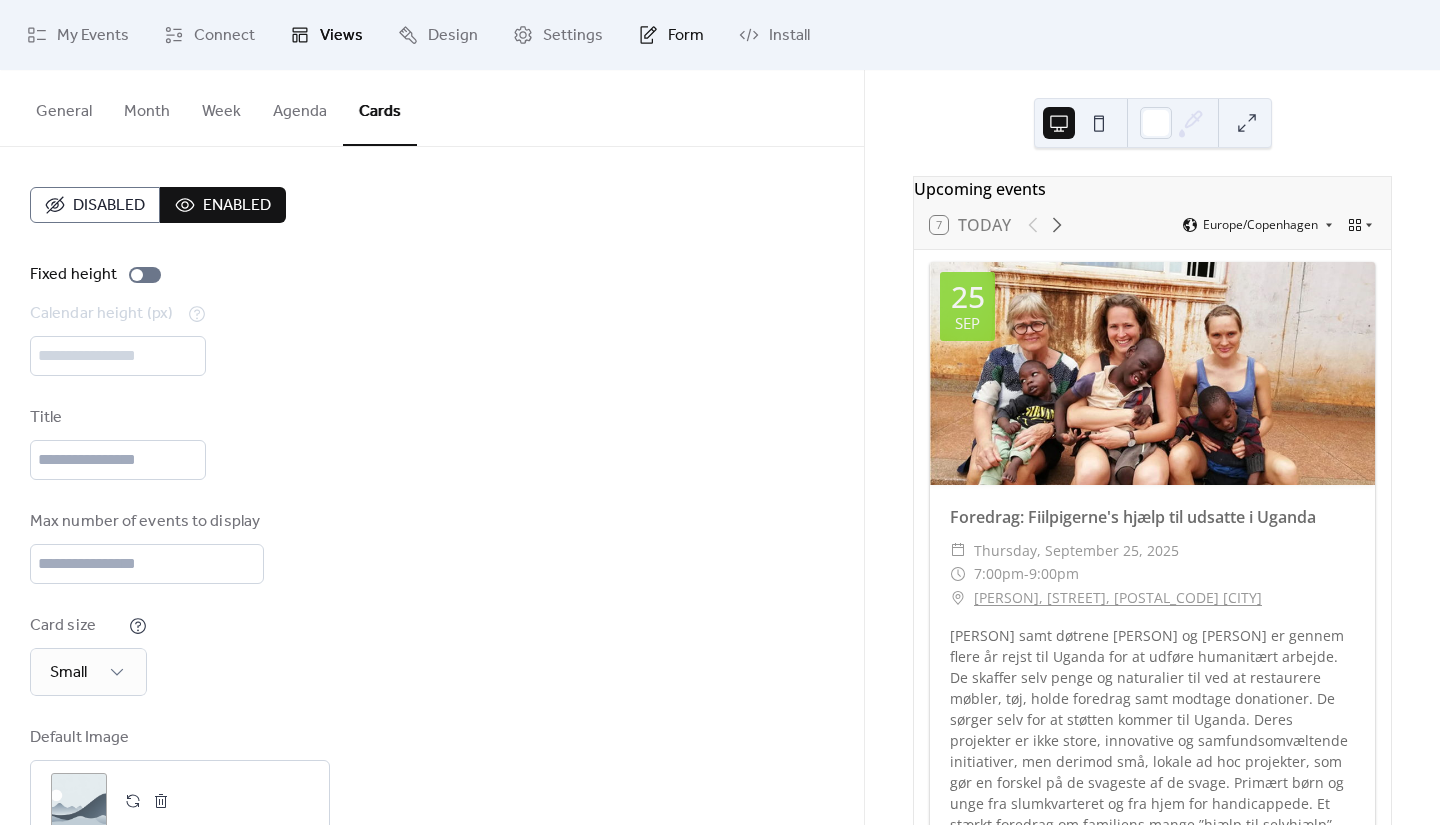 click 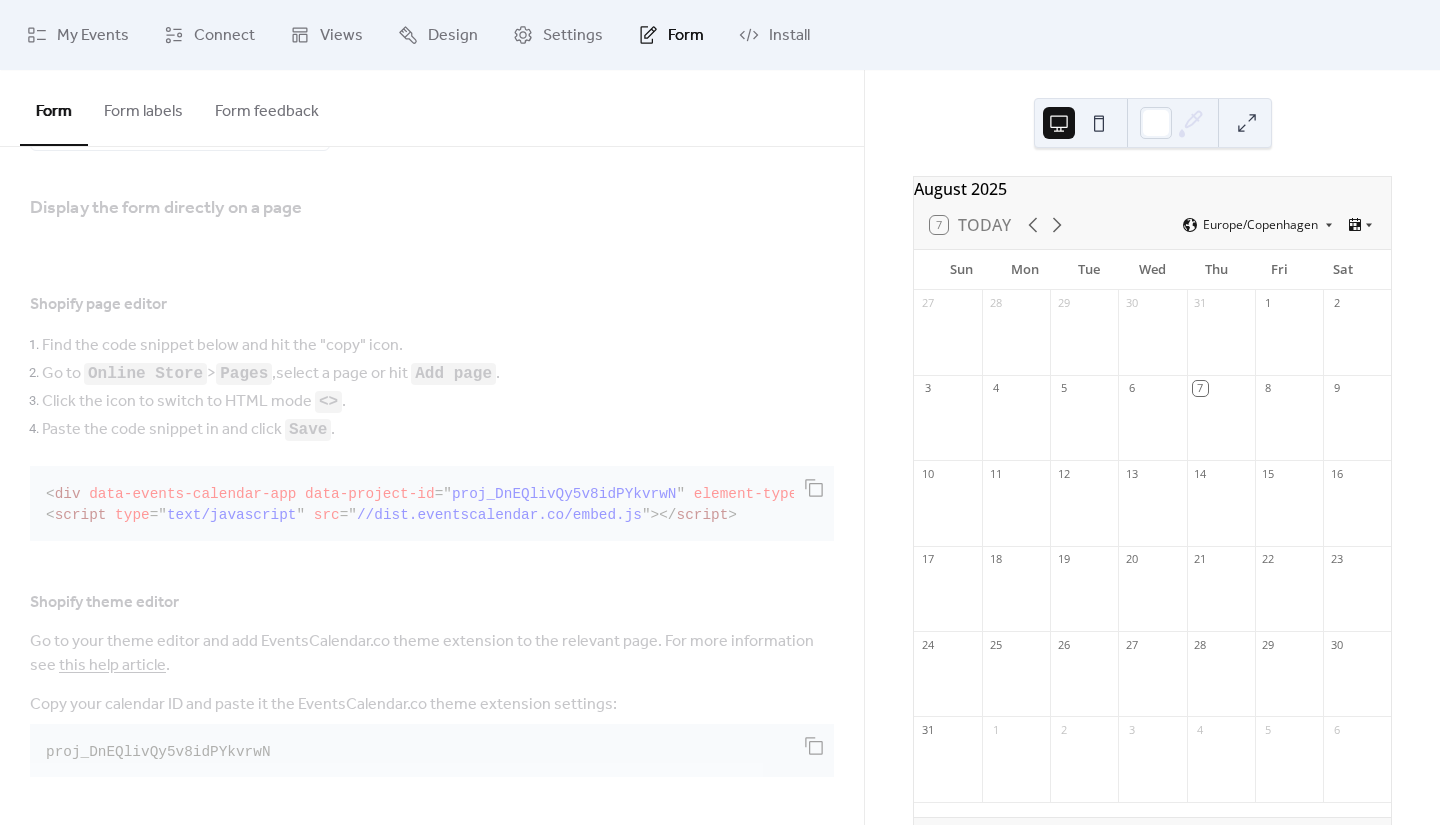 scroll, scrollTop: 0, scrollLeft: 0, axis: both 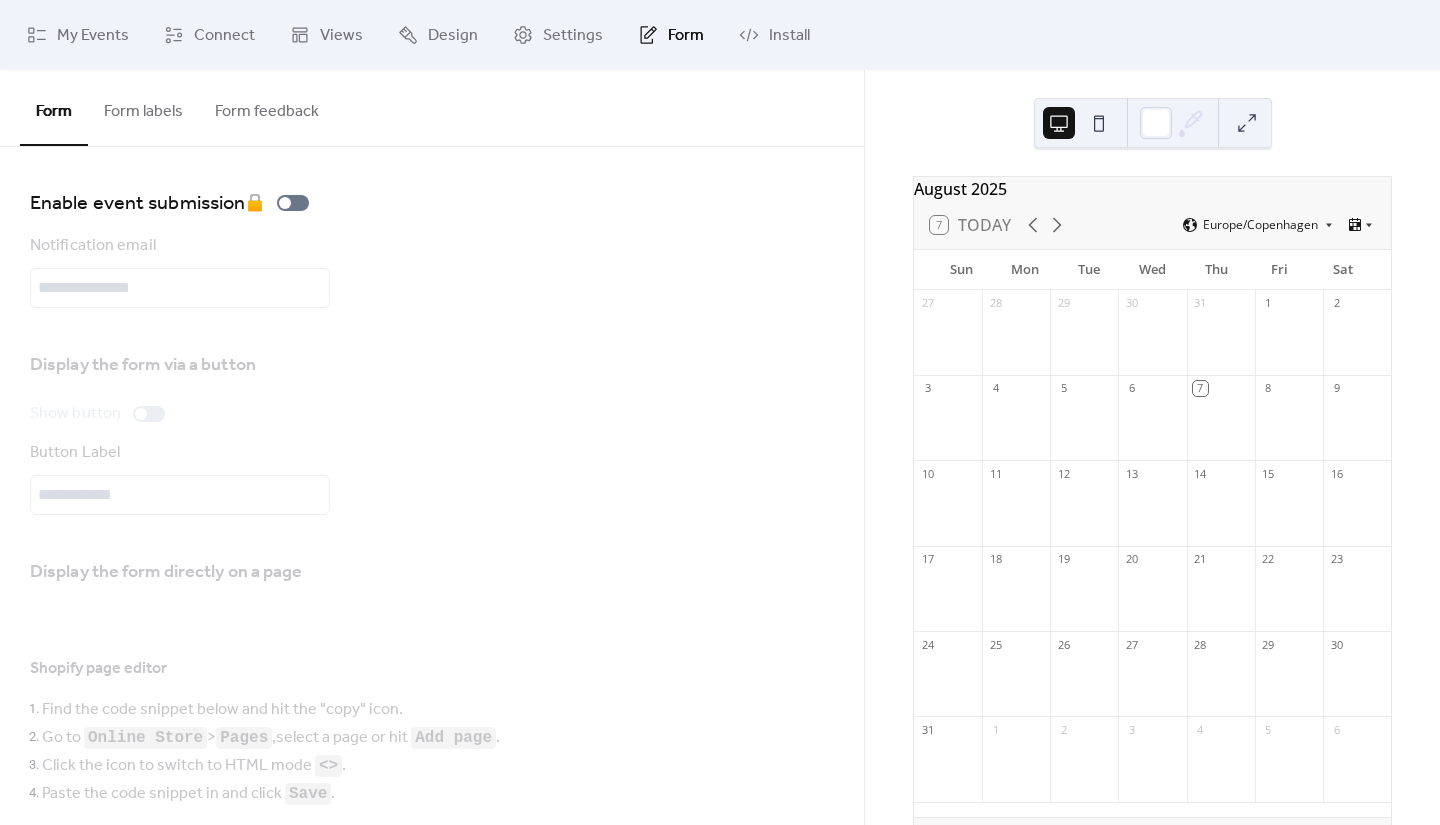 click on "Form labels" at bounding box center [143, 107] 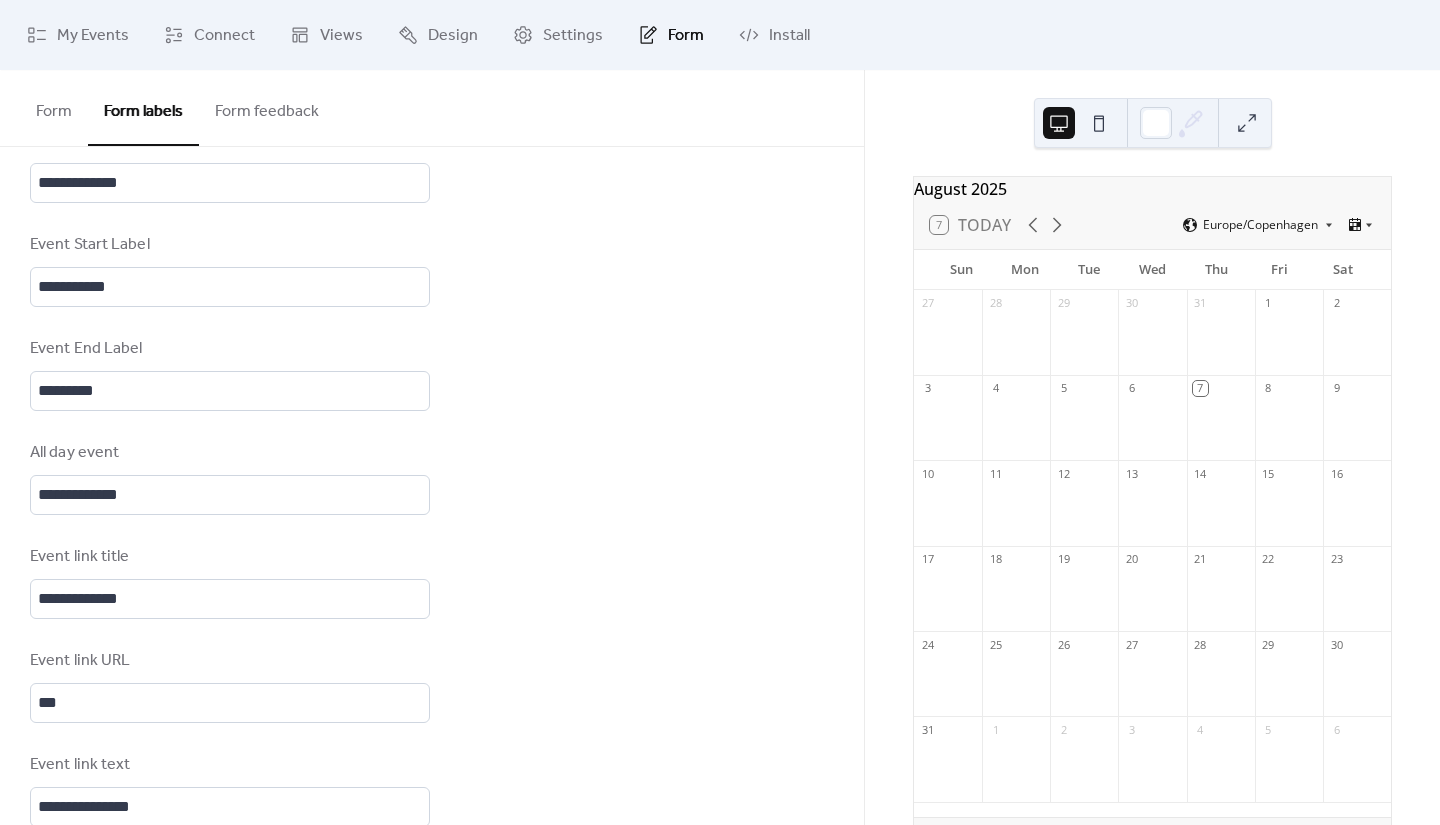 scroll, scrollTop: 1259, scrollLeft: 0, axis: vertical 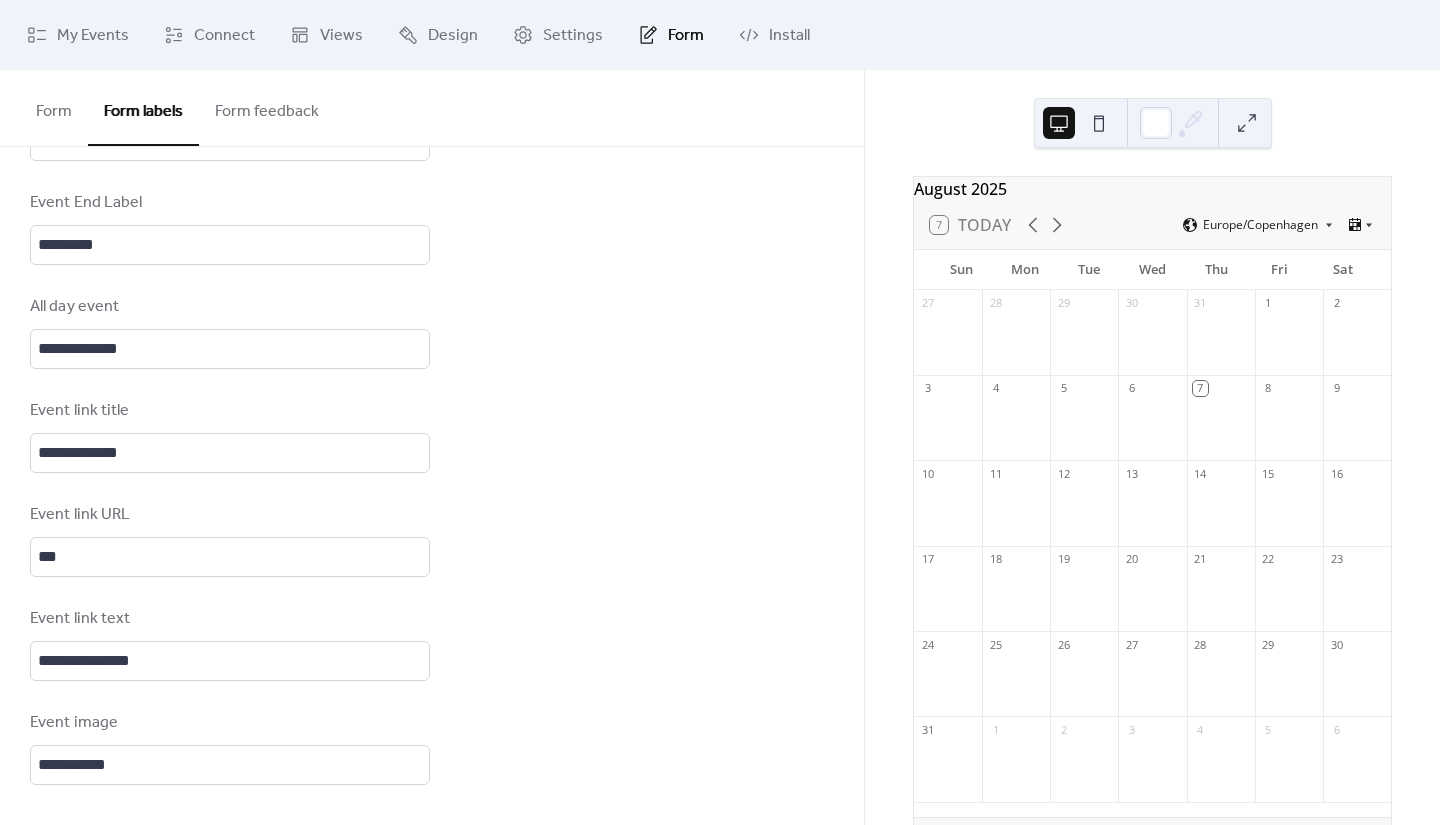 click on "Form feedback" at bounding box center [267, 107] 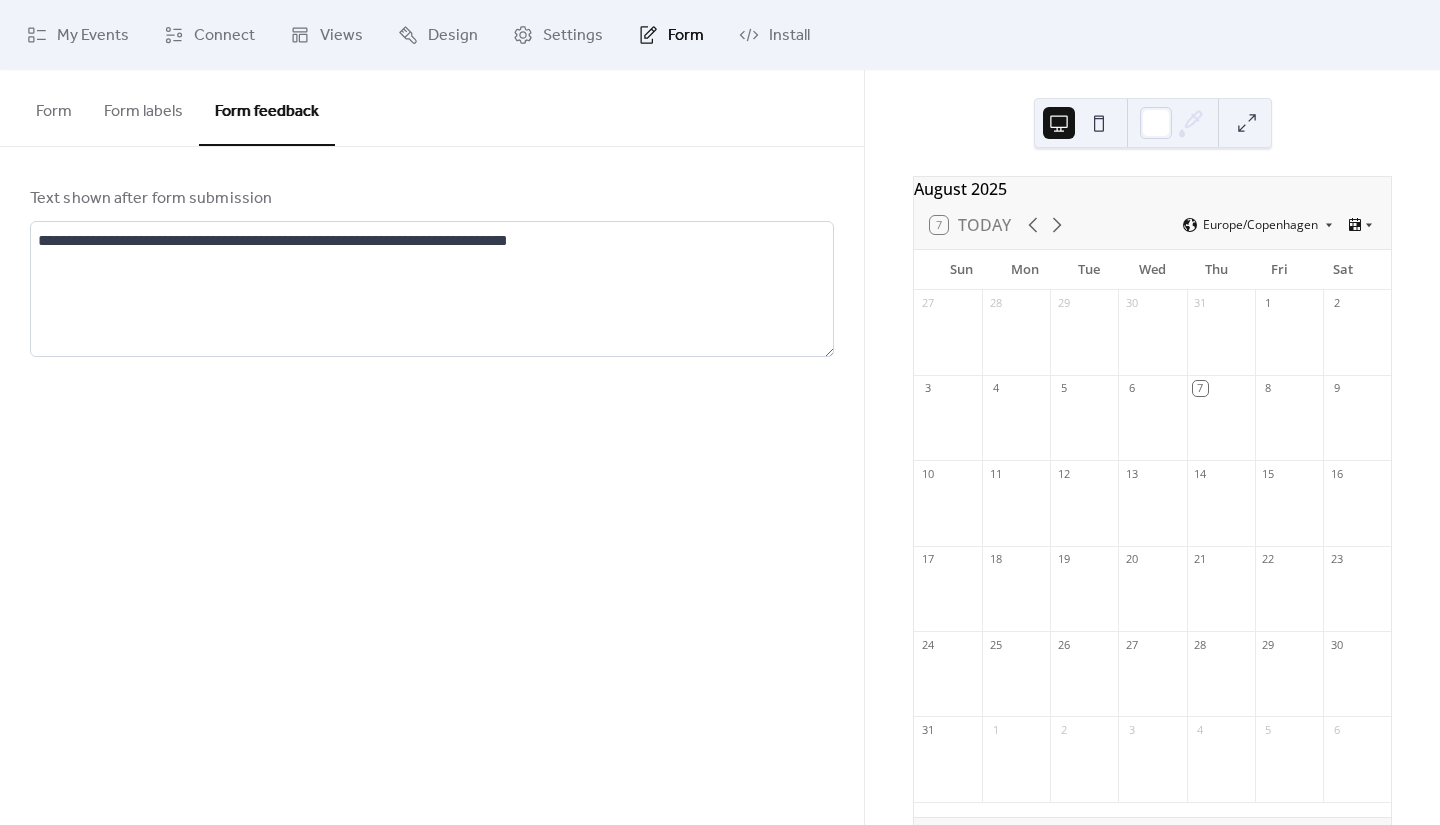 scroll, scrollTop: 0, scrollLeft: 0, axis: both 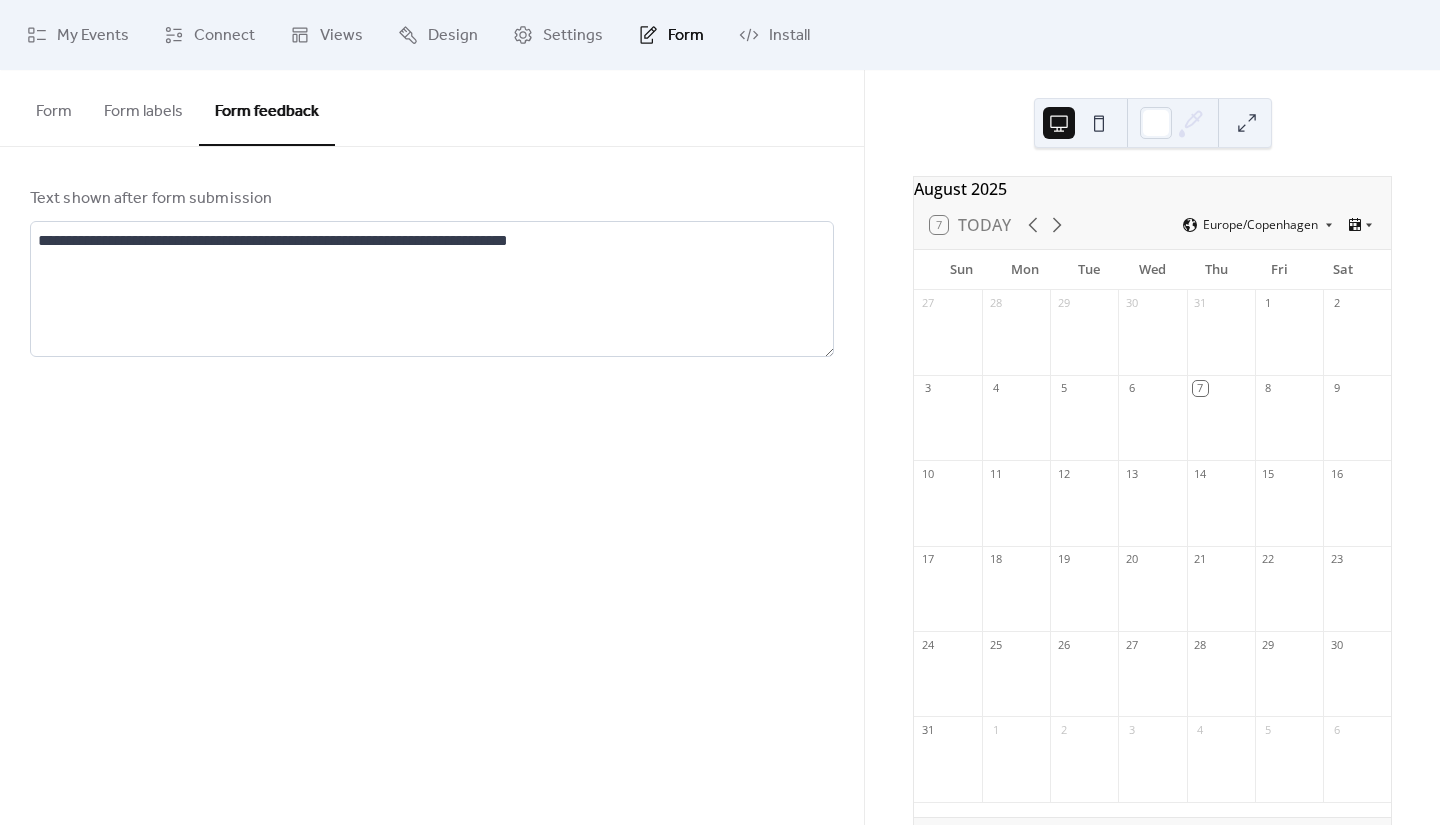 click on "Form labels" at bounding box center [143, 107] 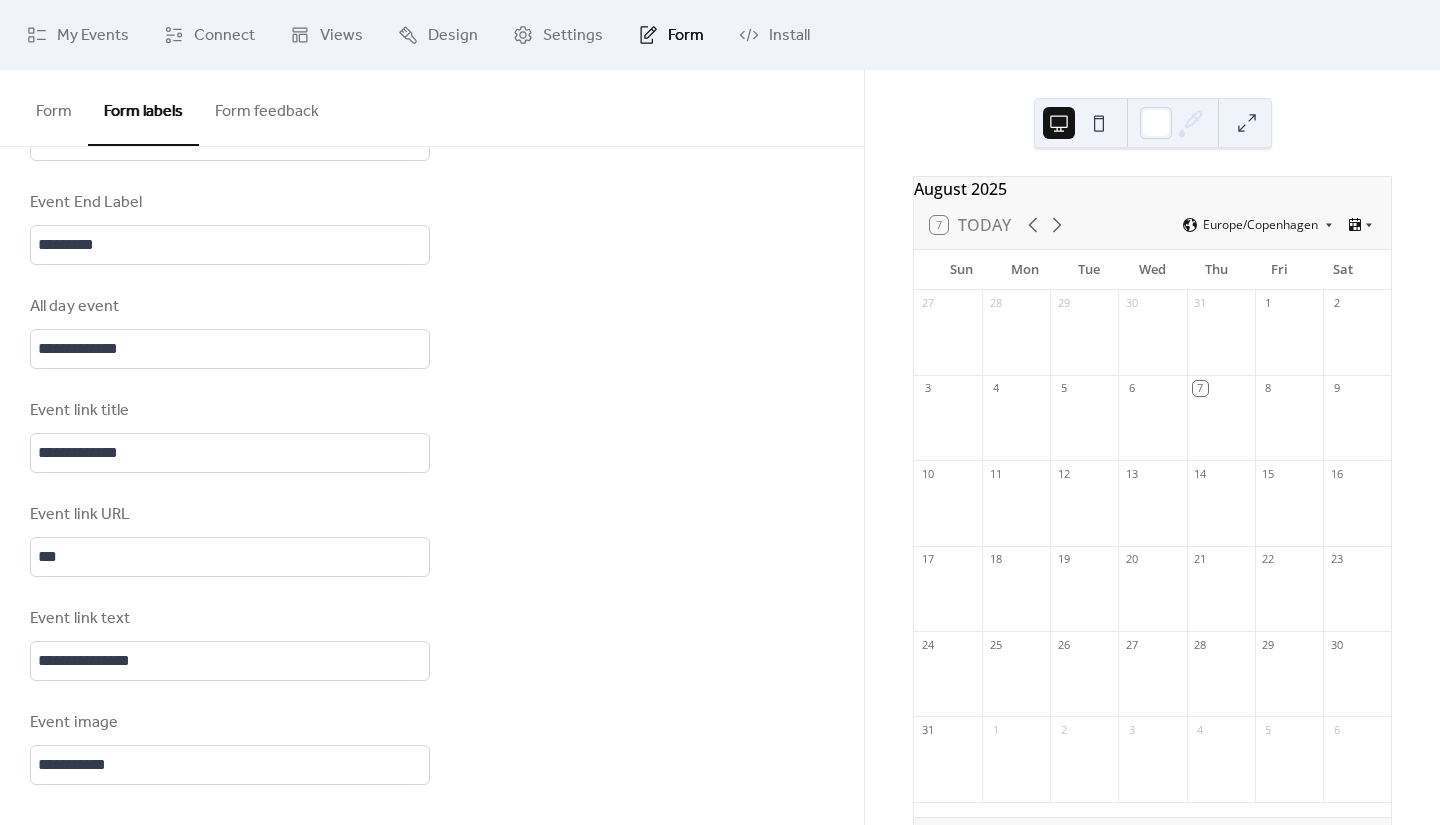 scroll, scrollTop: 0, scrollLeft: 0, axis: both 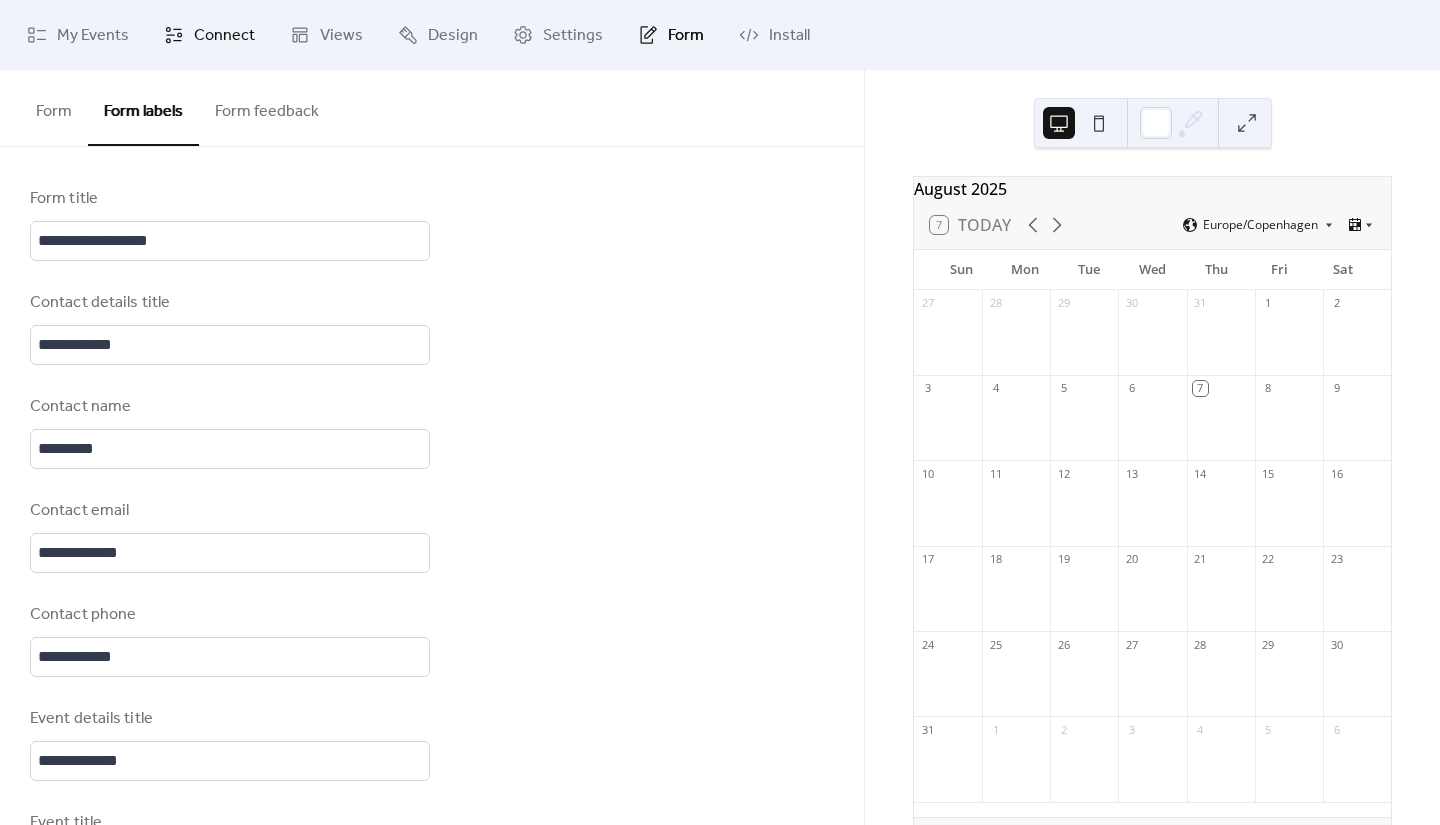 click on "Connect" at bounding box center [224, 36] 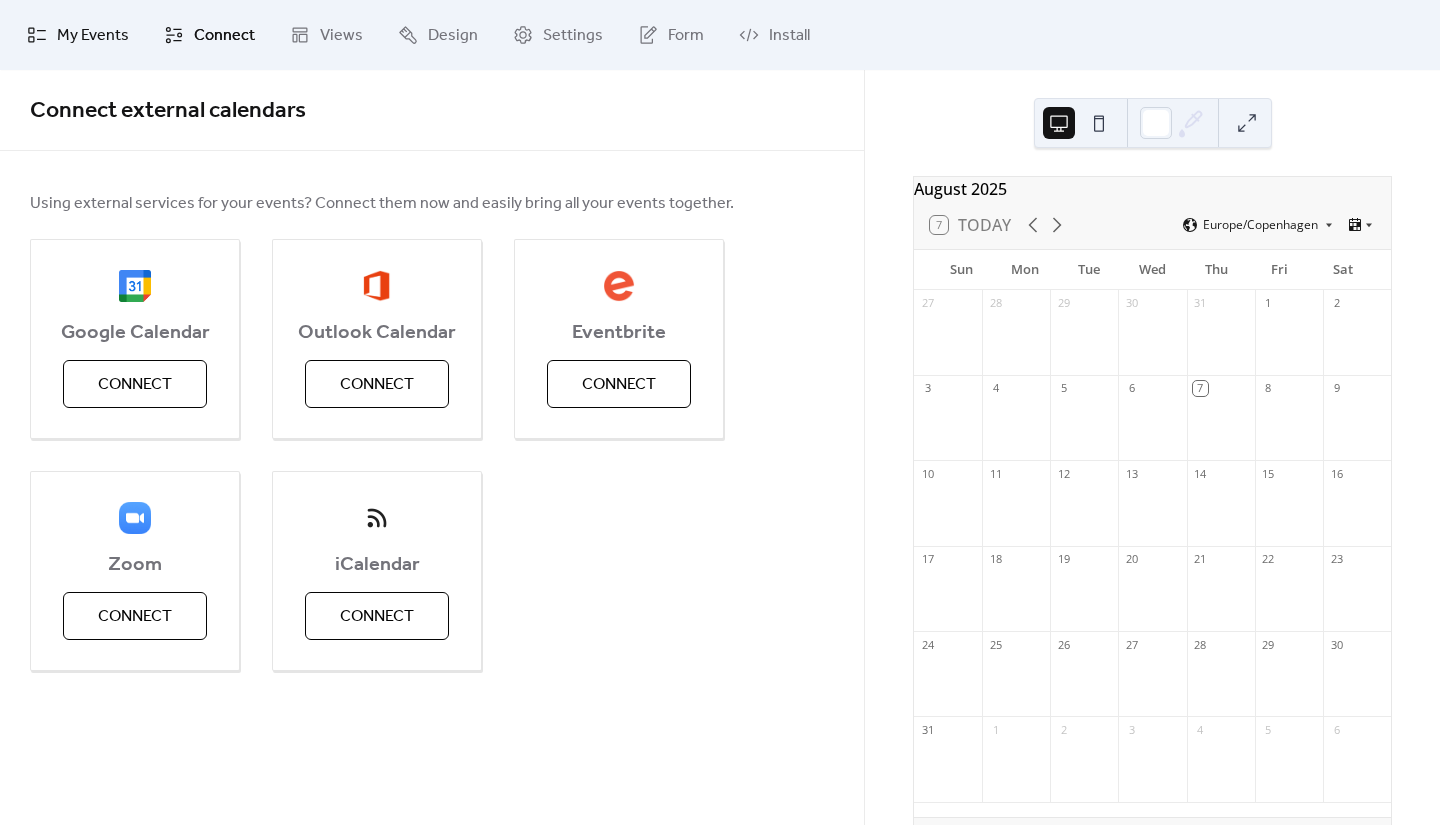 click on "My Events" at bounding box center [93, 36] 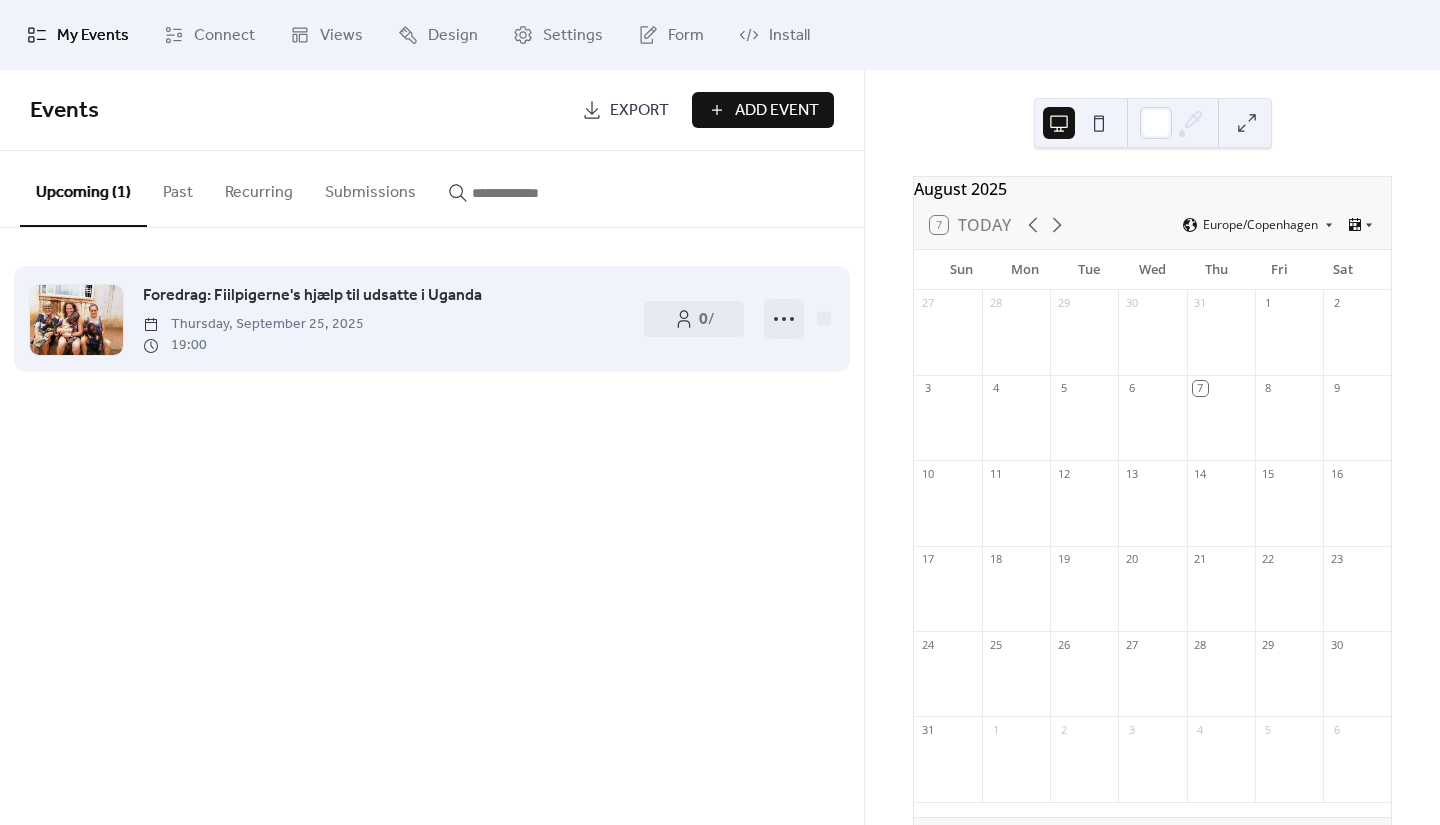 click 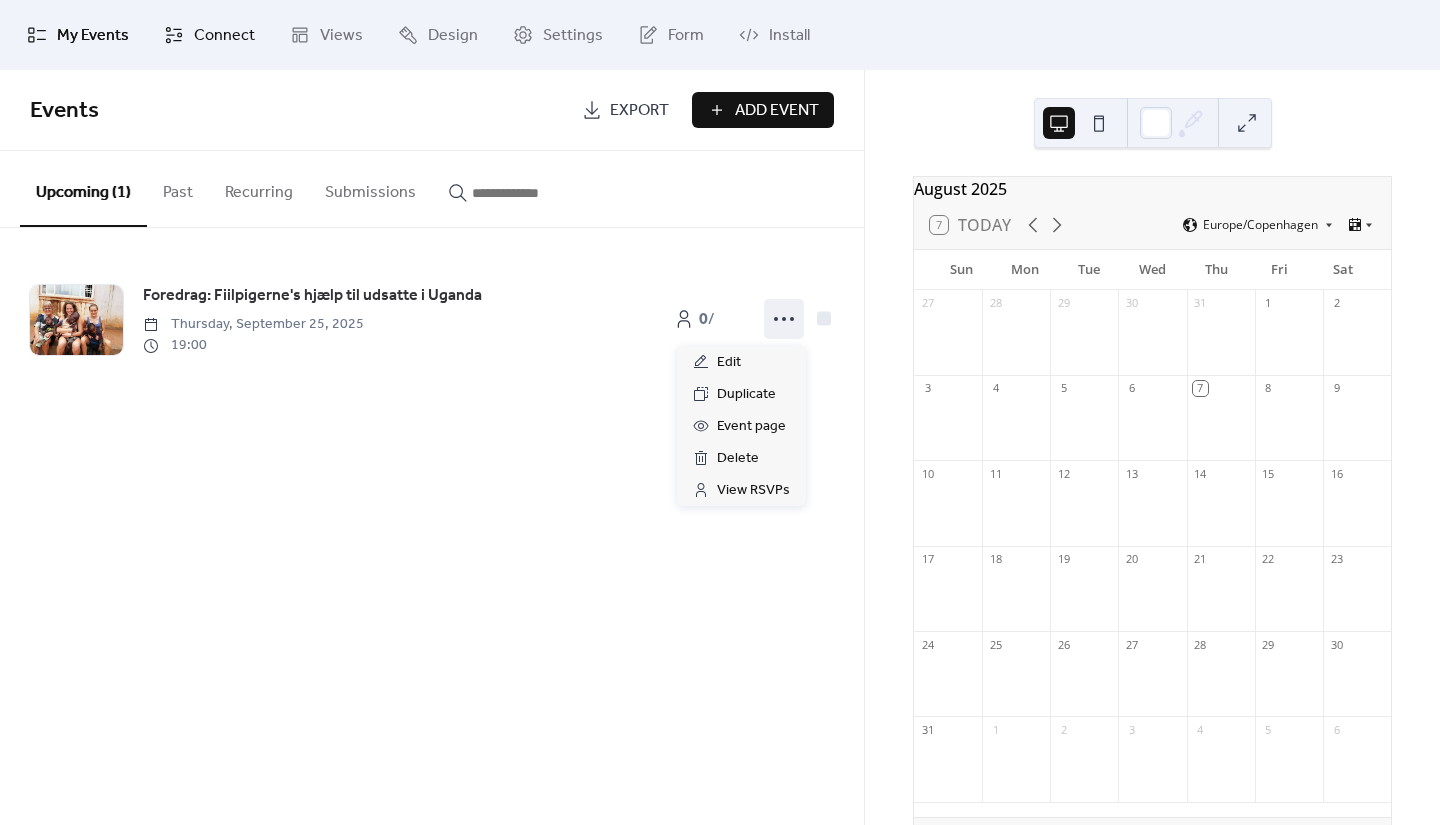 click 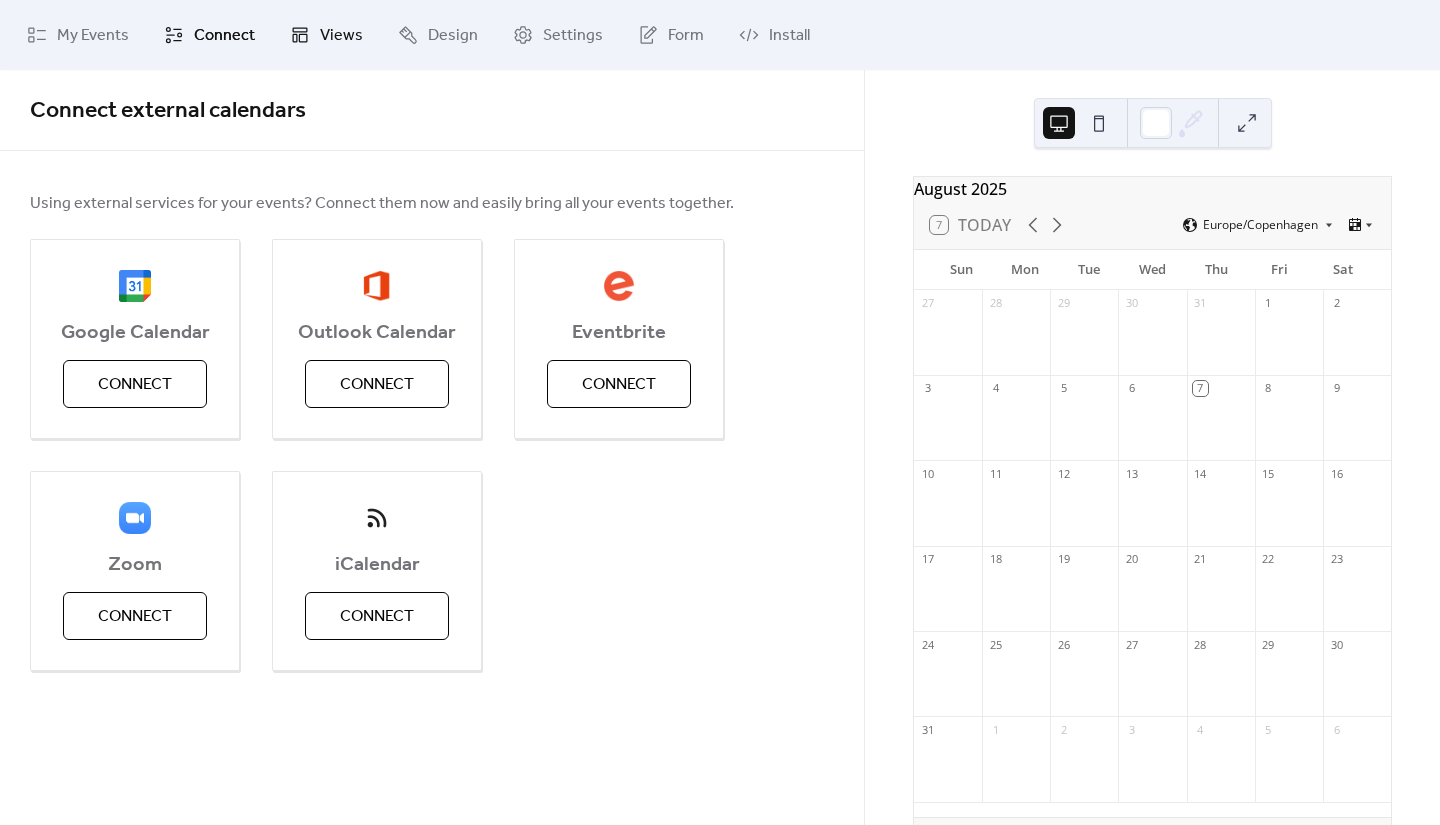 click on "Views" at bounding box center (326, 35) 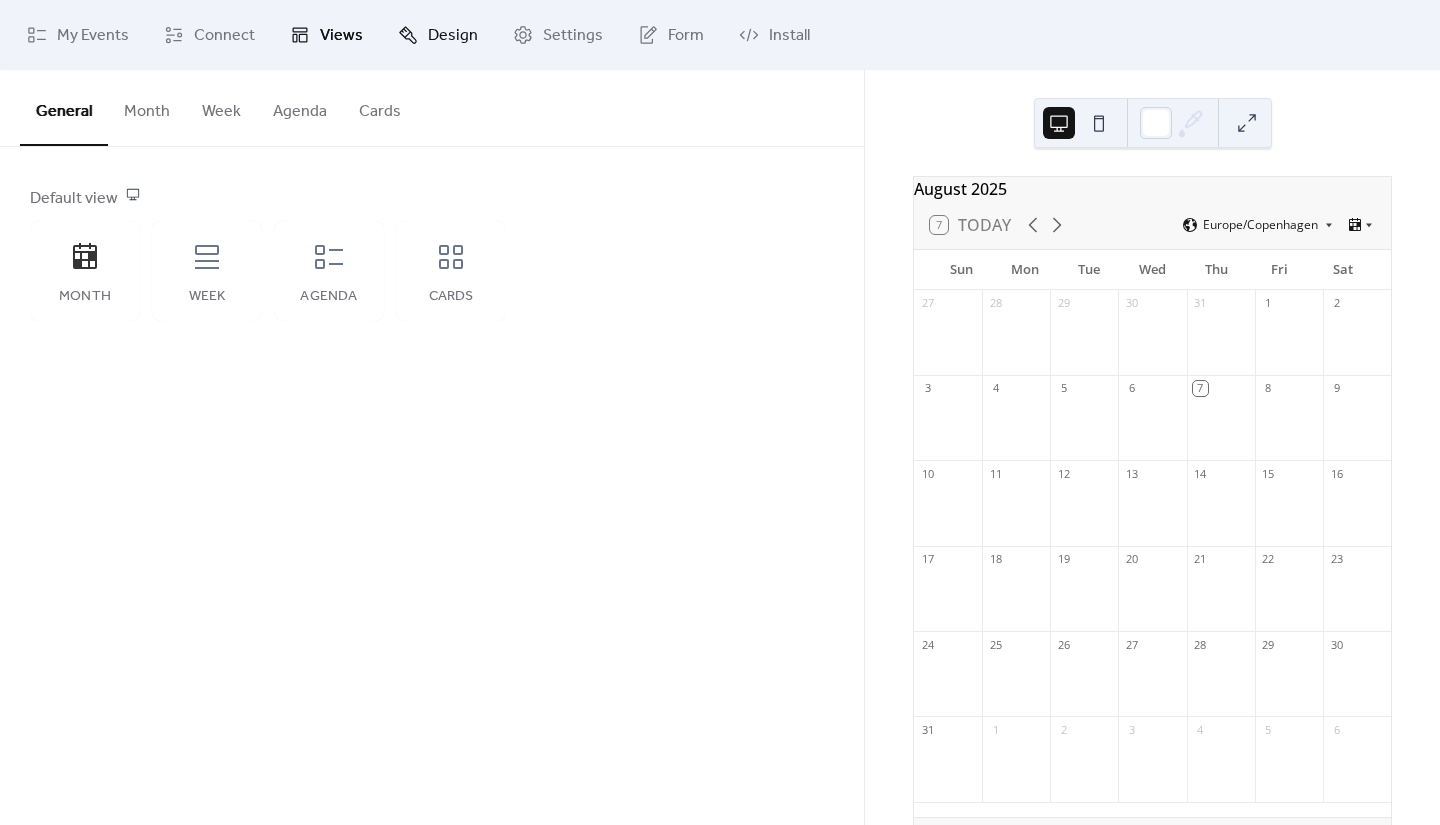click on "Design" at bounding box center [453, 36] 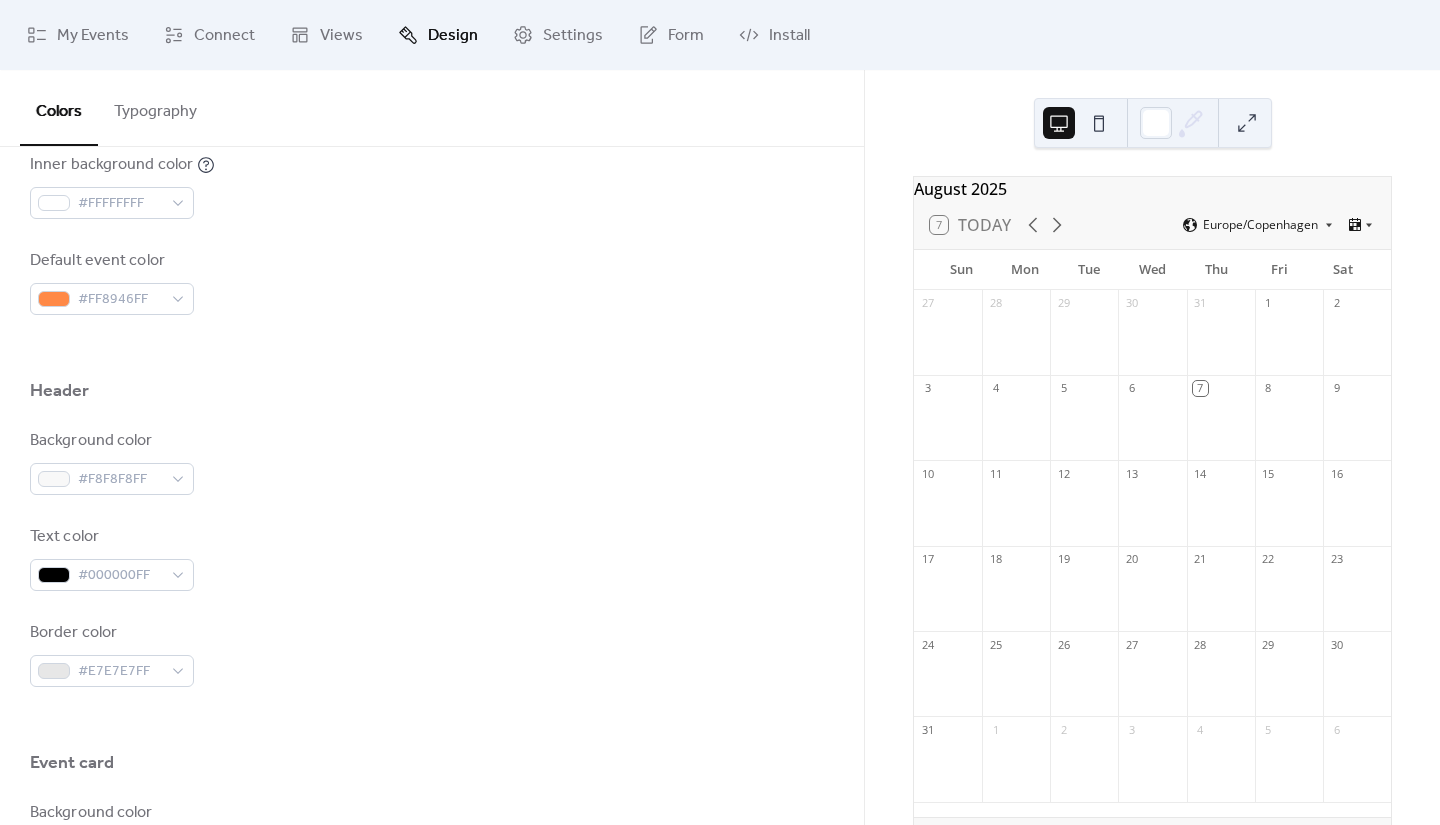 scroll, scrollTop: 0, scrollLeft: 0, axis: both 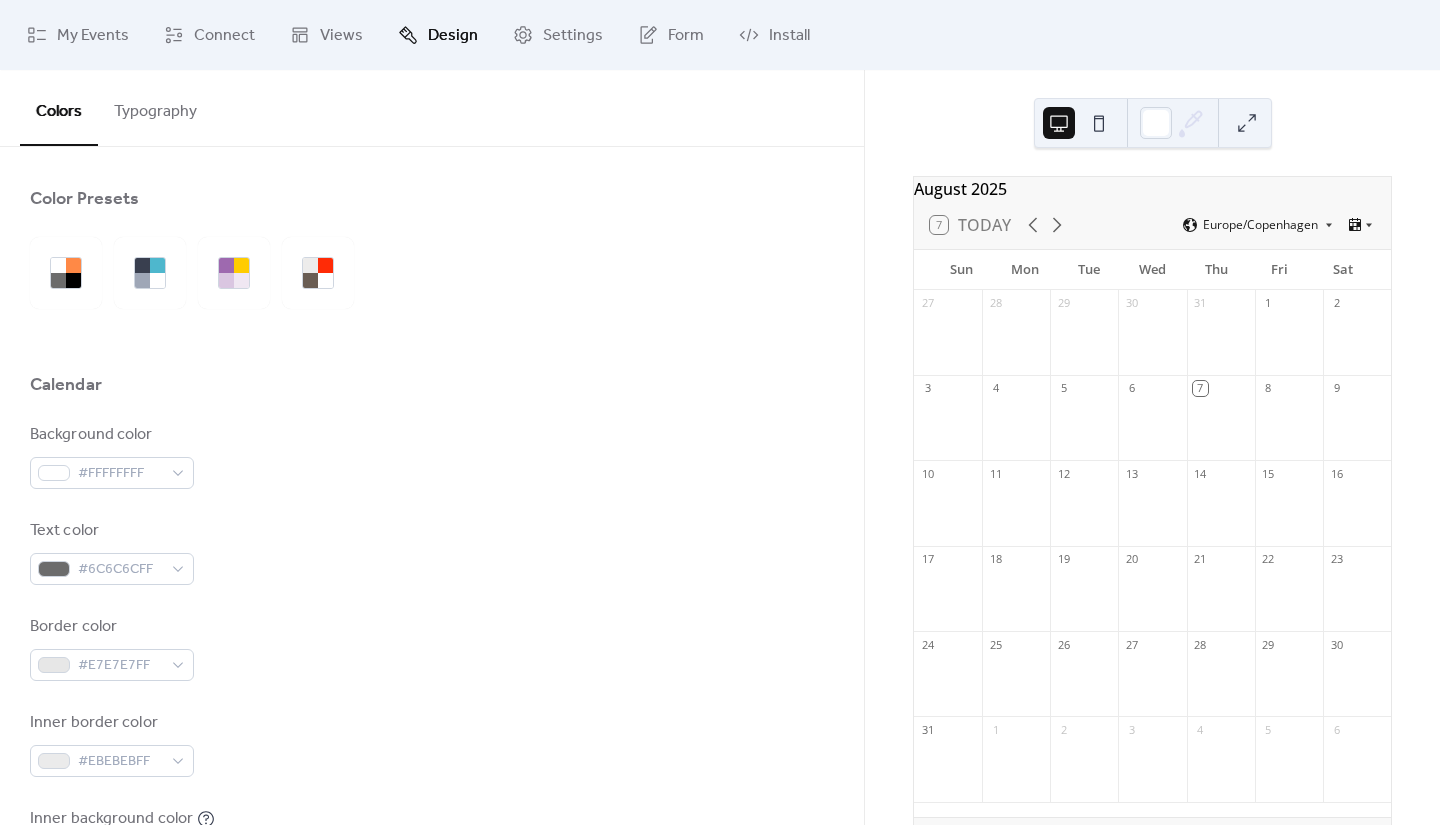 click on "Typography" at bounding box center [155, 107] 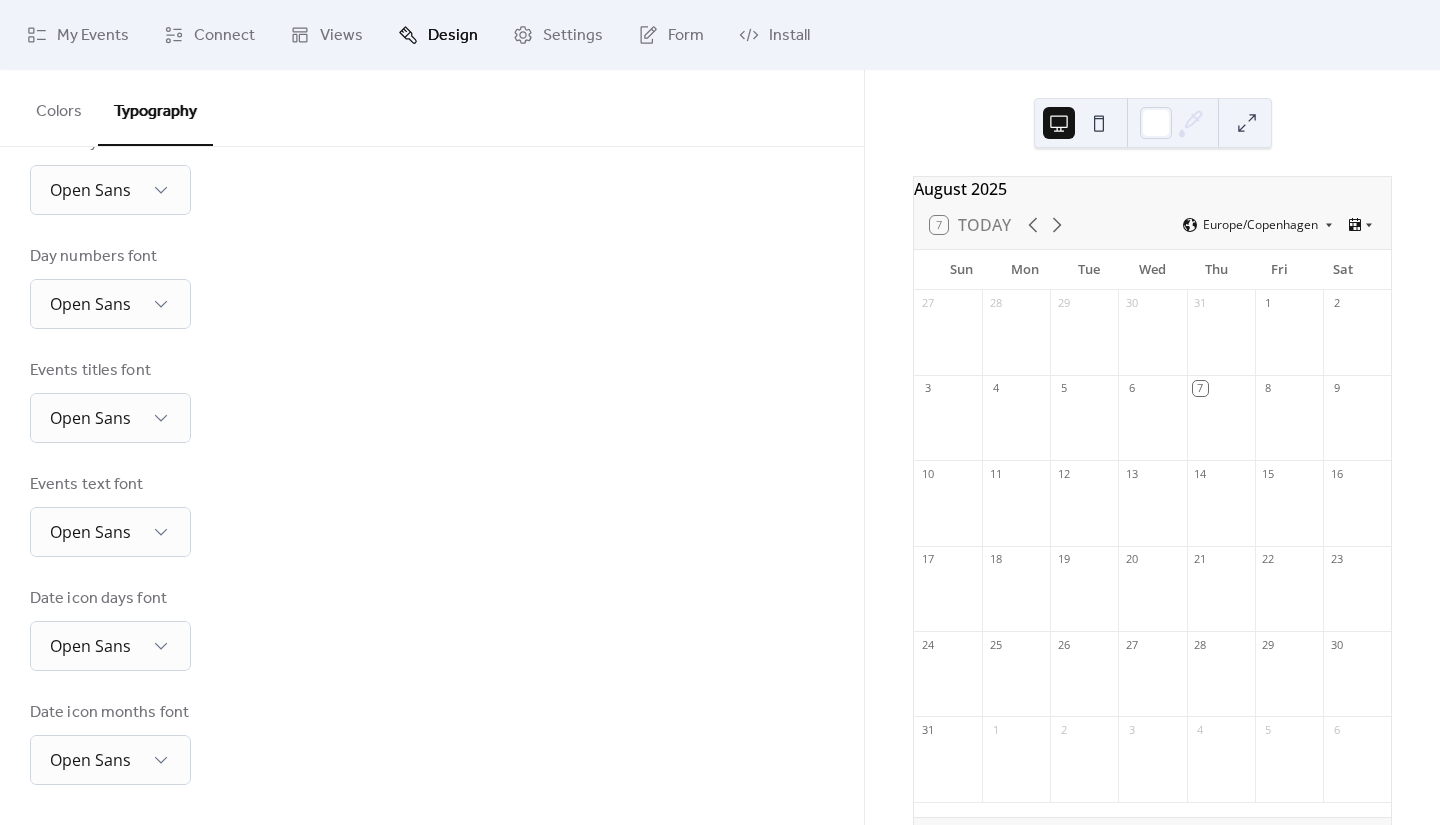 scroll, scrollTop: 0, scrollLeft: 0, axis: both 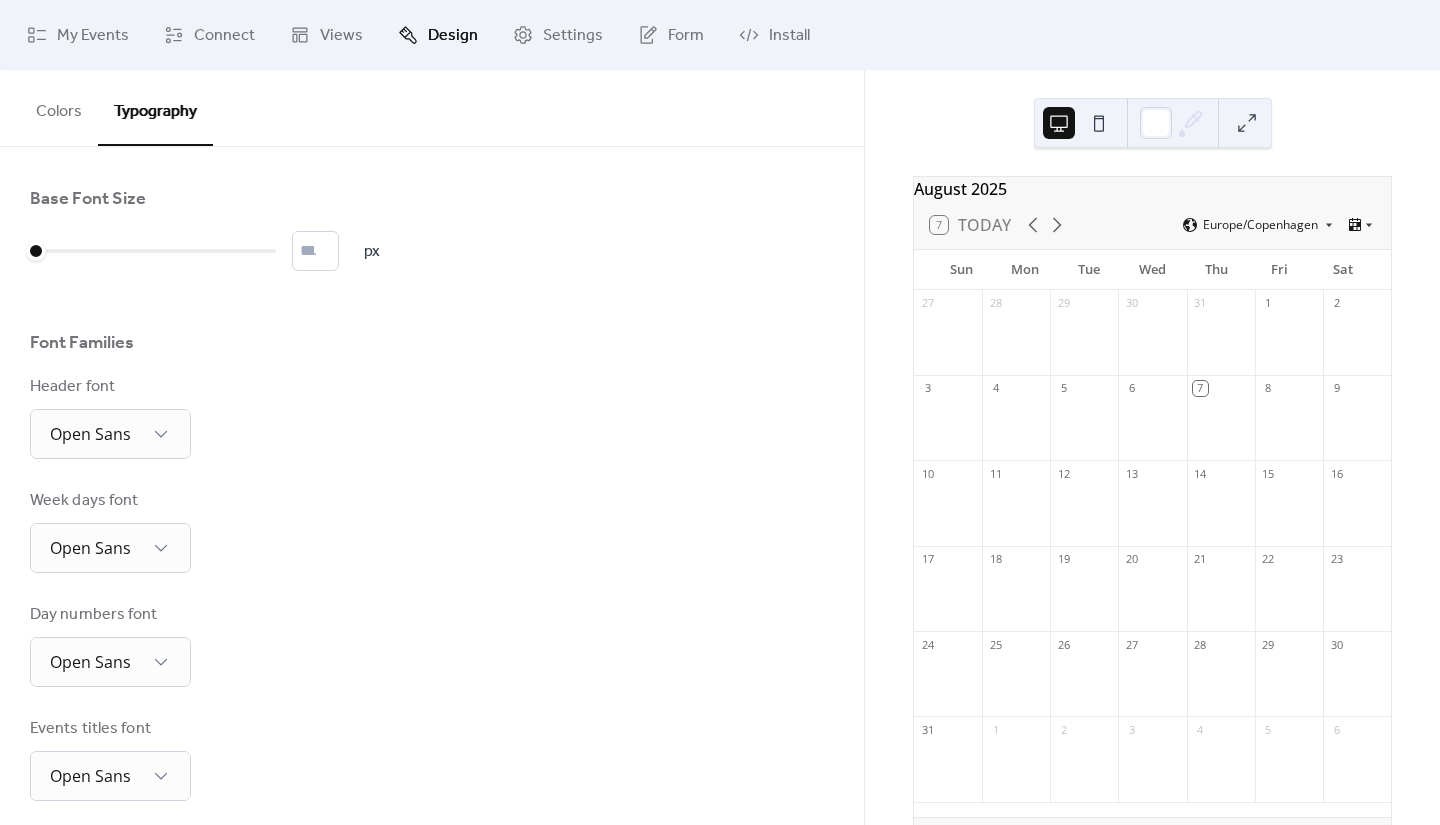 click on "Colors" at bounding box center [59, 107] 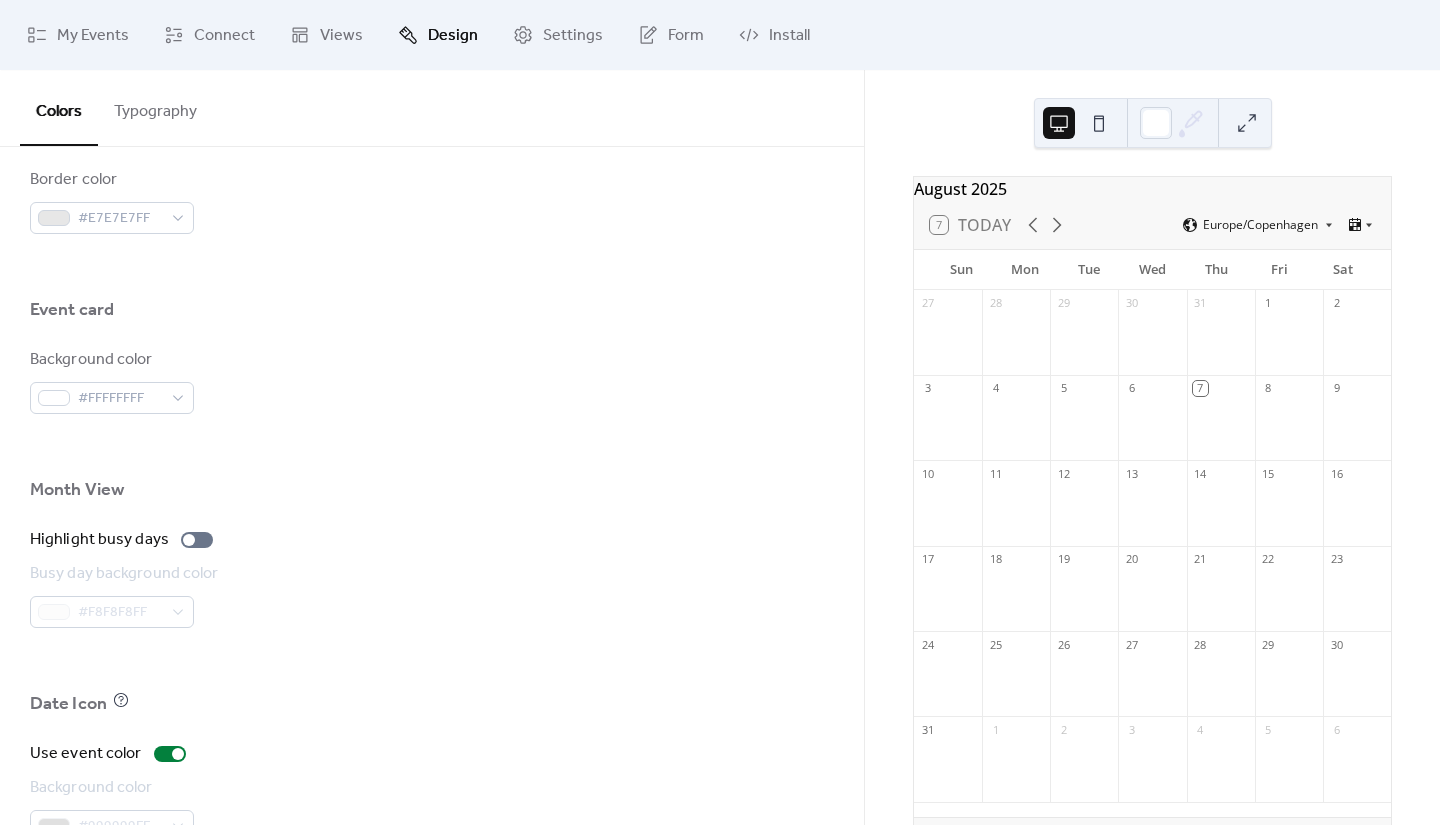 scroll, scrollTop: 1260, scrollLeft: 0, axis: vertical 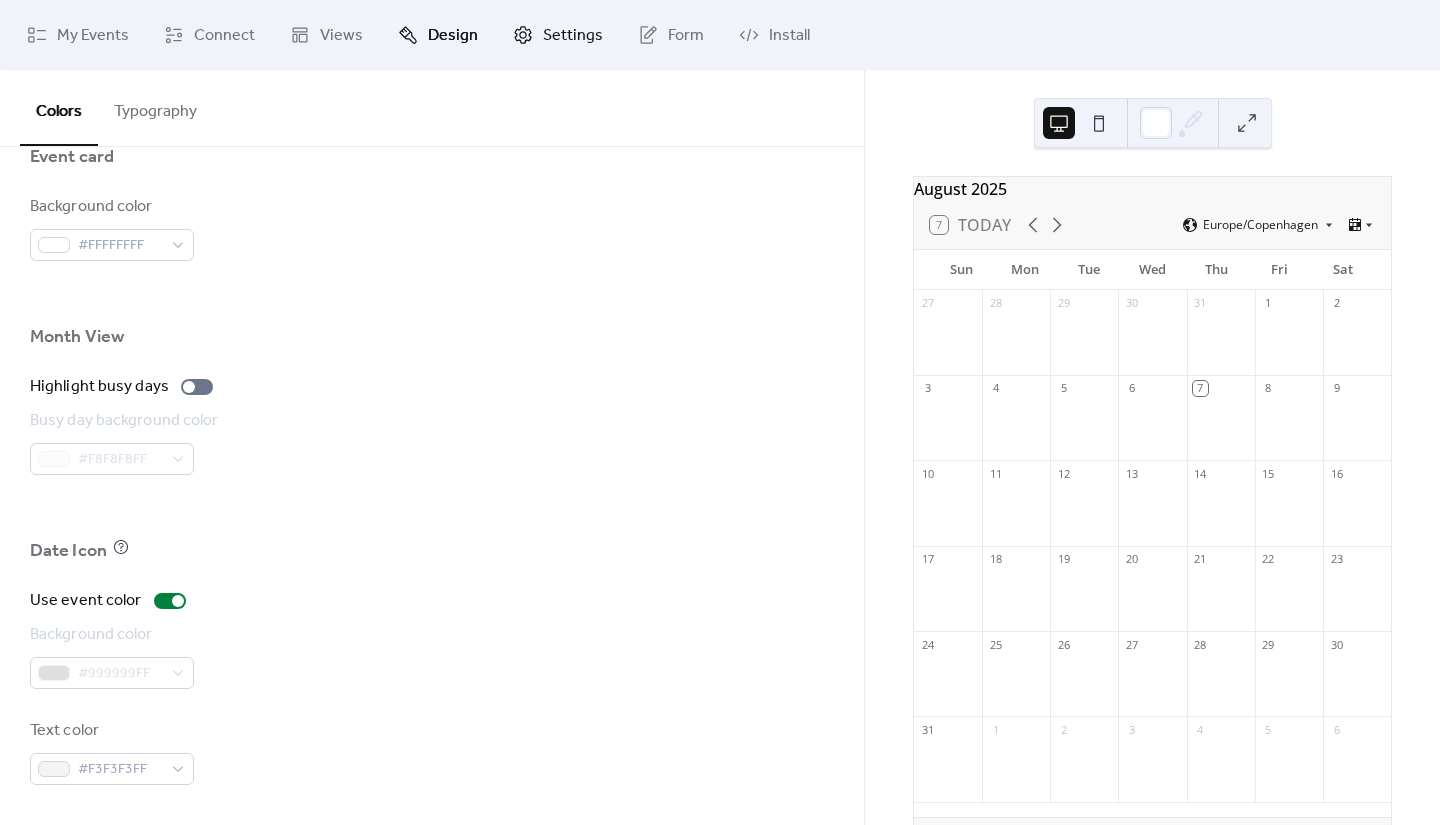 click on "Settings" at bounding box center (573, 36) 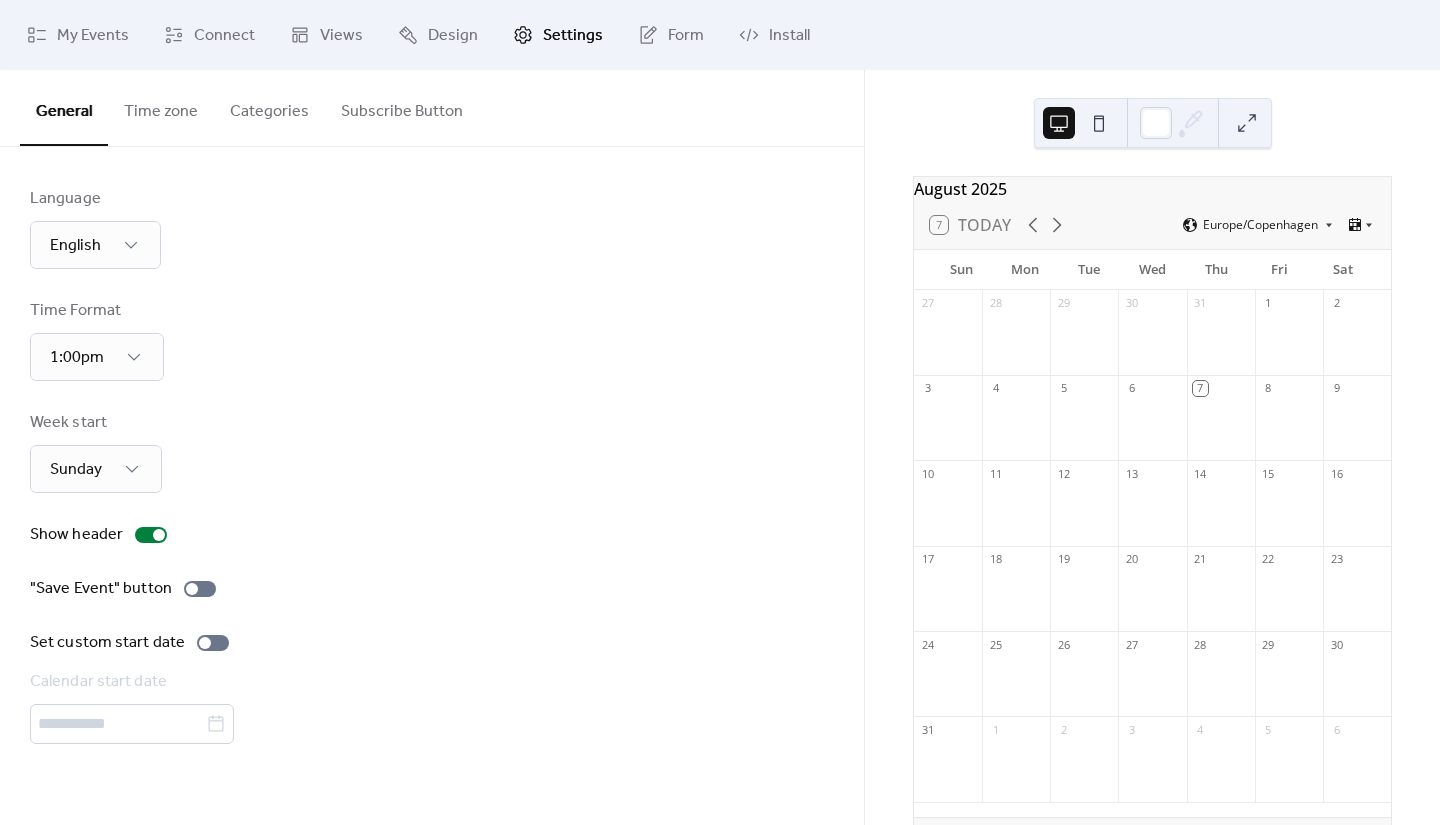 click on "Time zone" at bounding box center [161, 107] 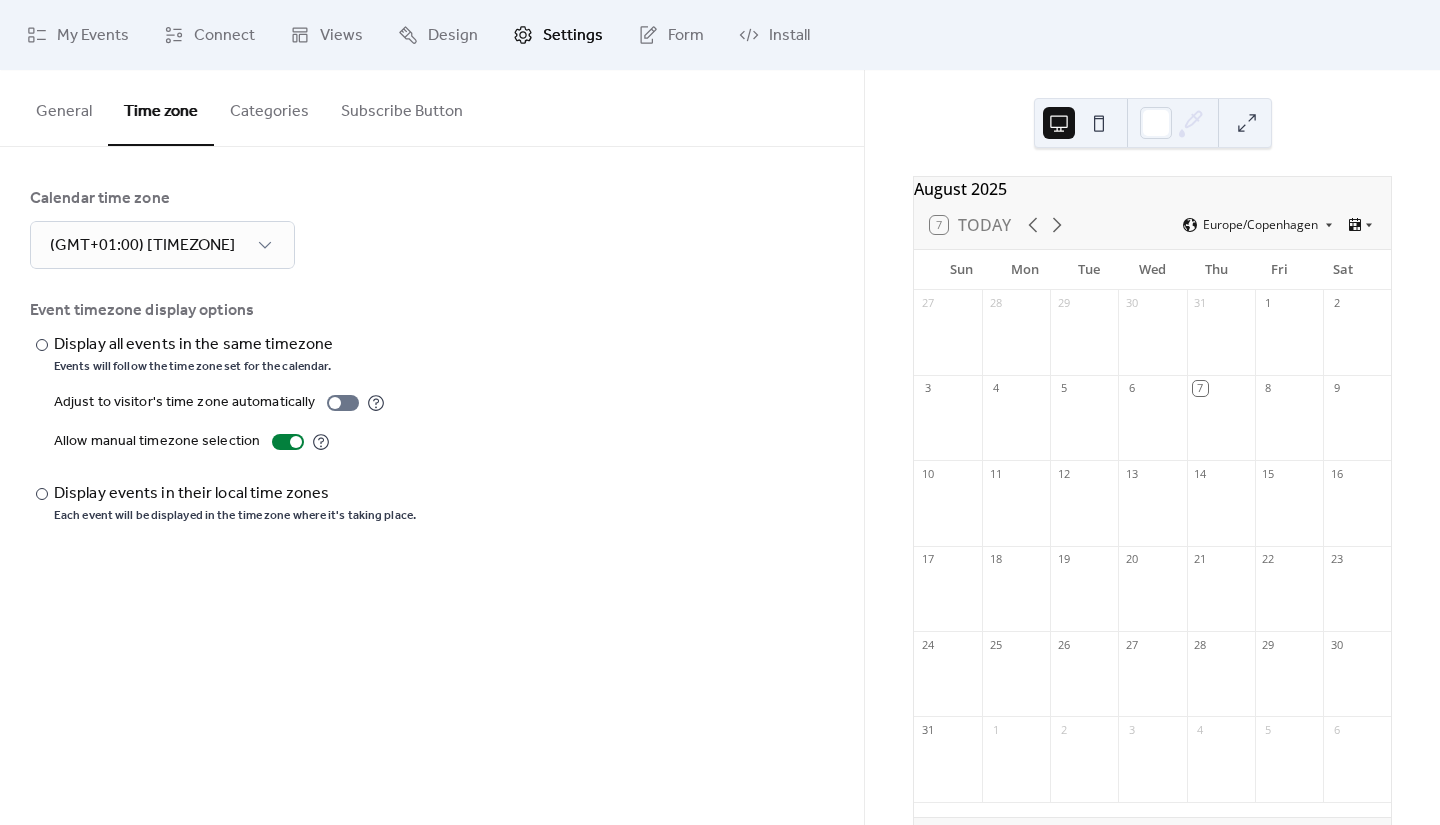 click on "General" at bounding box center [64, 107] 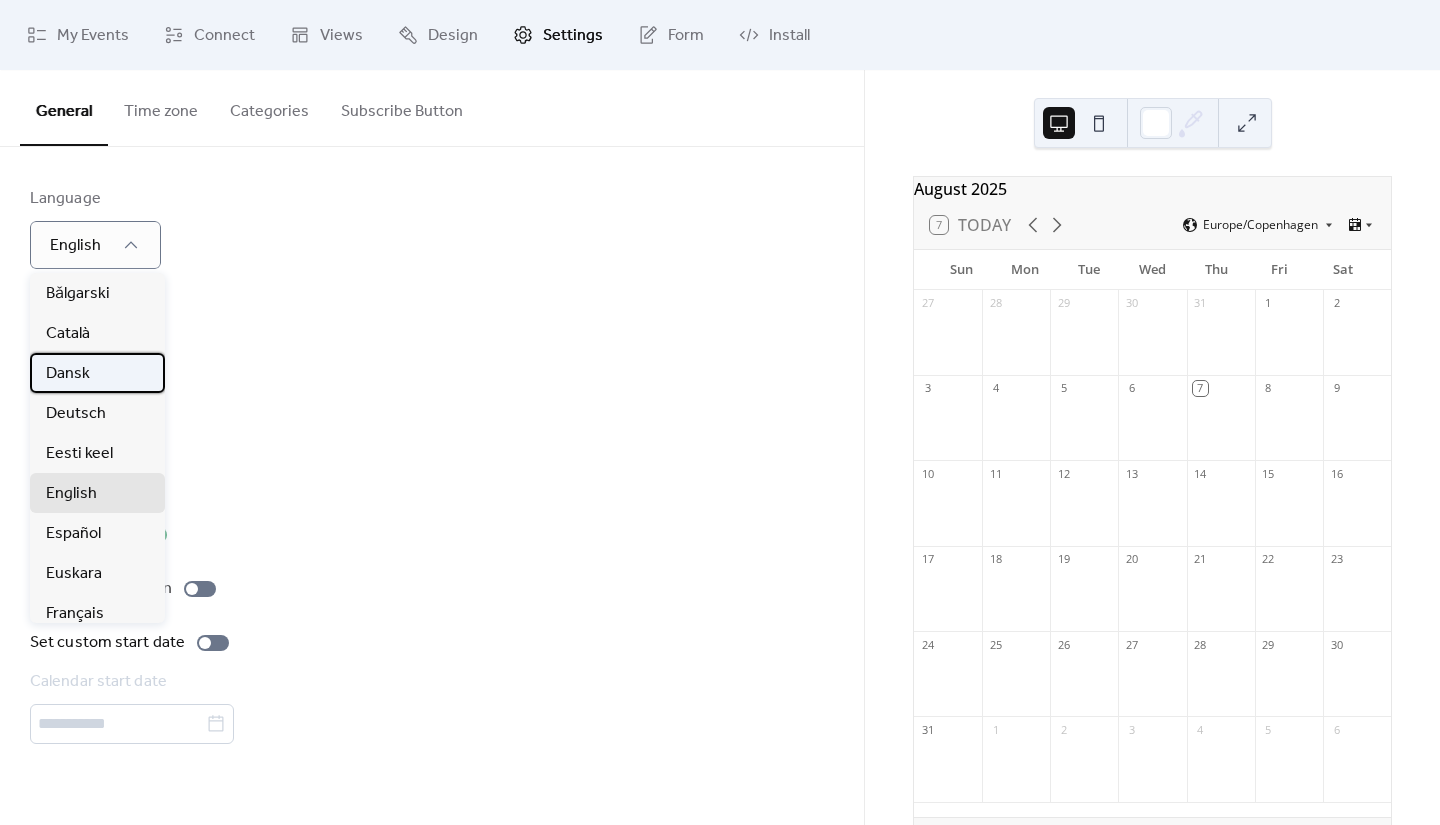 click on "Dansk" at bounding box center (97, 373) 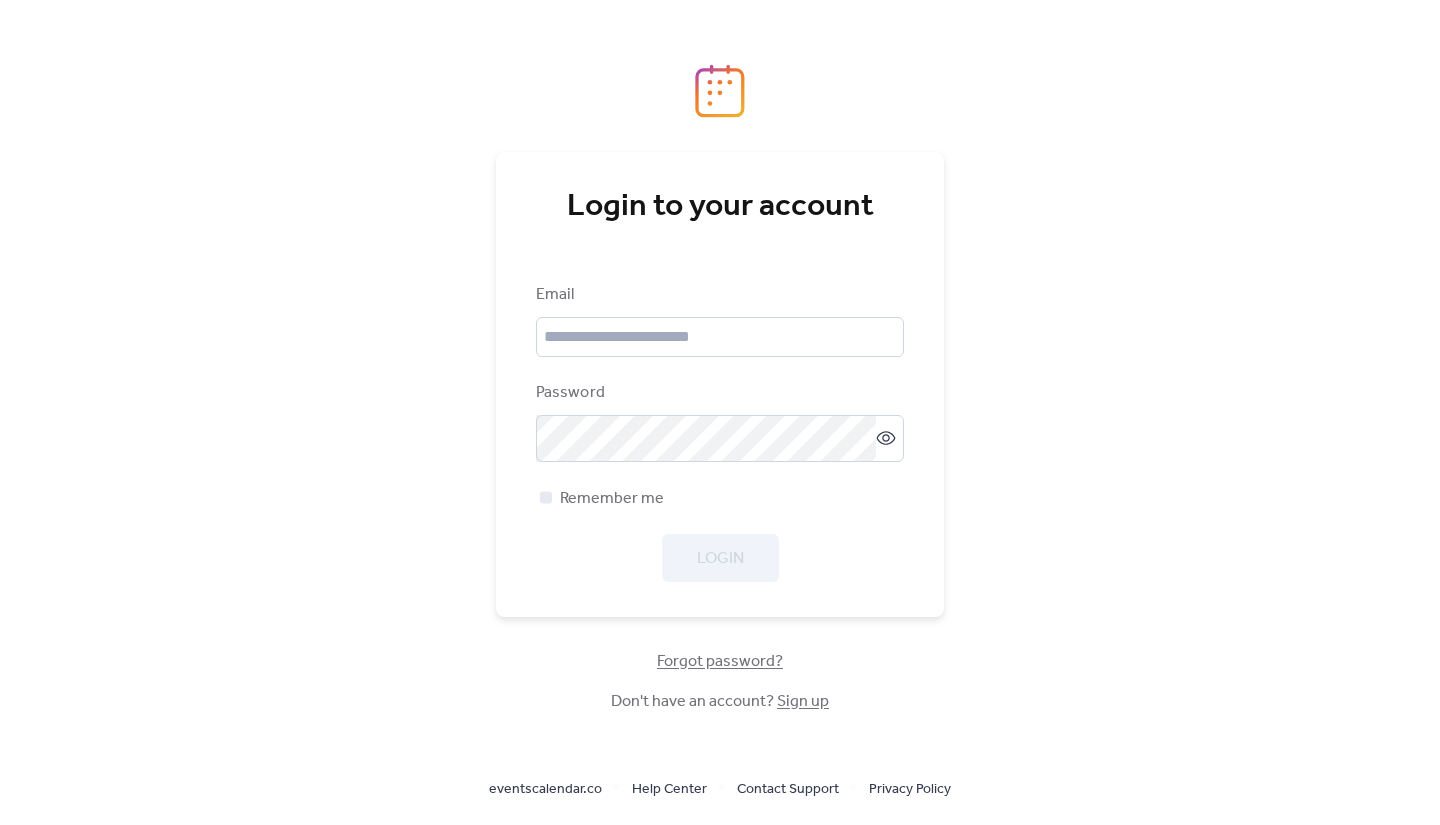 scroll, scrollTop: 0, scrollLeft: 0, axis: both 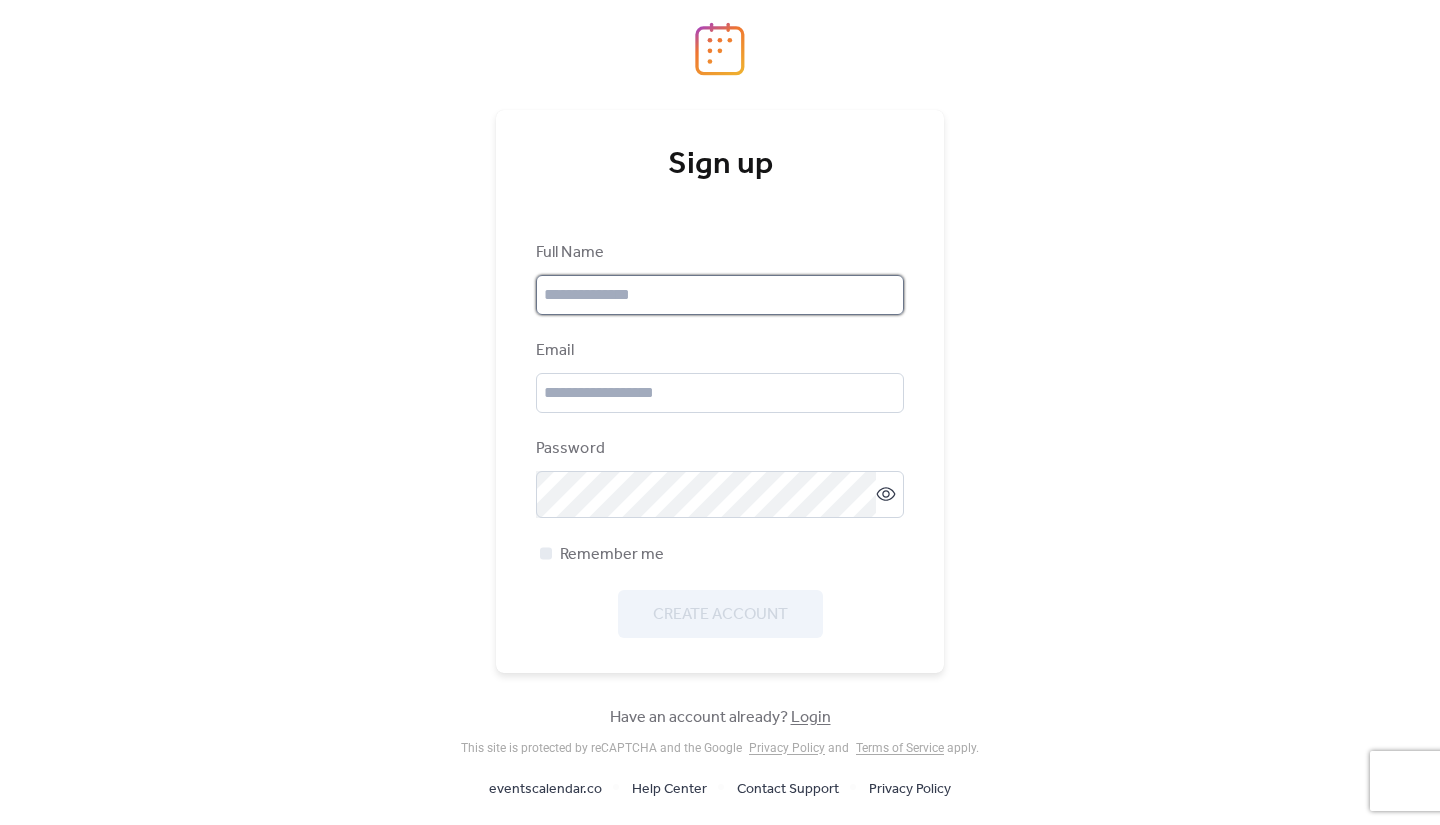 click at bounding box center (720, 295) 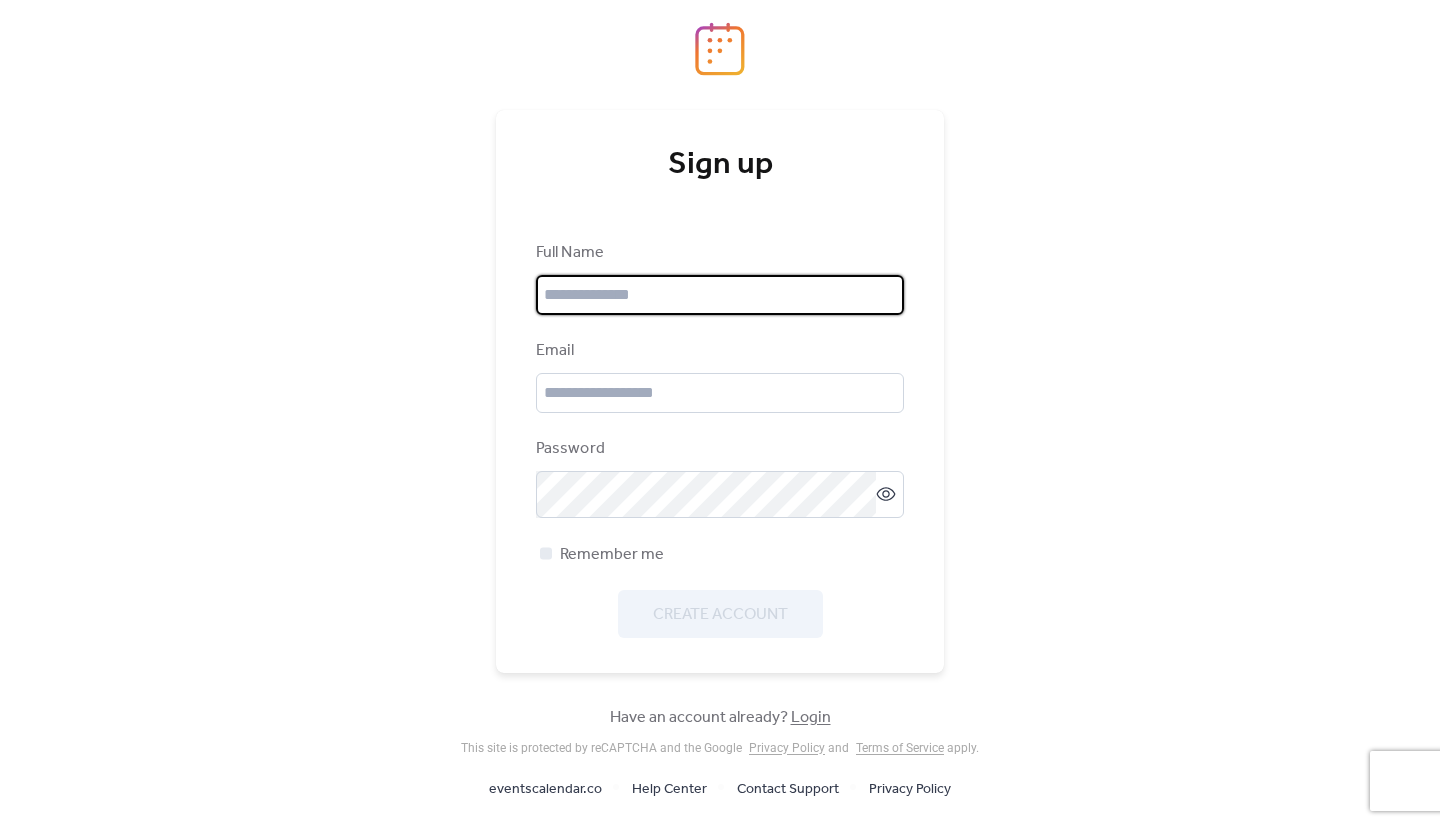 click at bounding box center (720, 295) 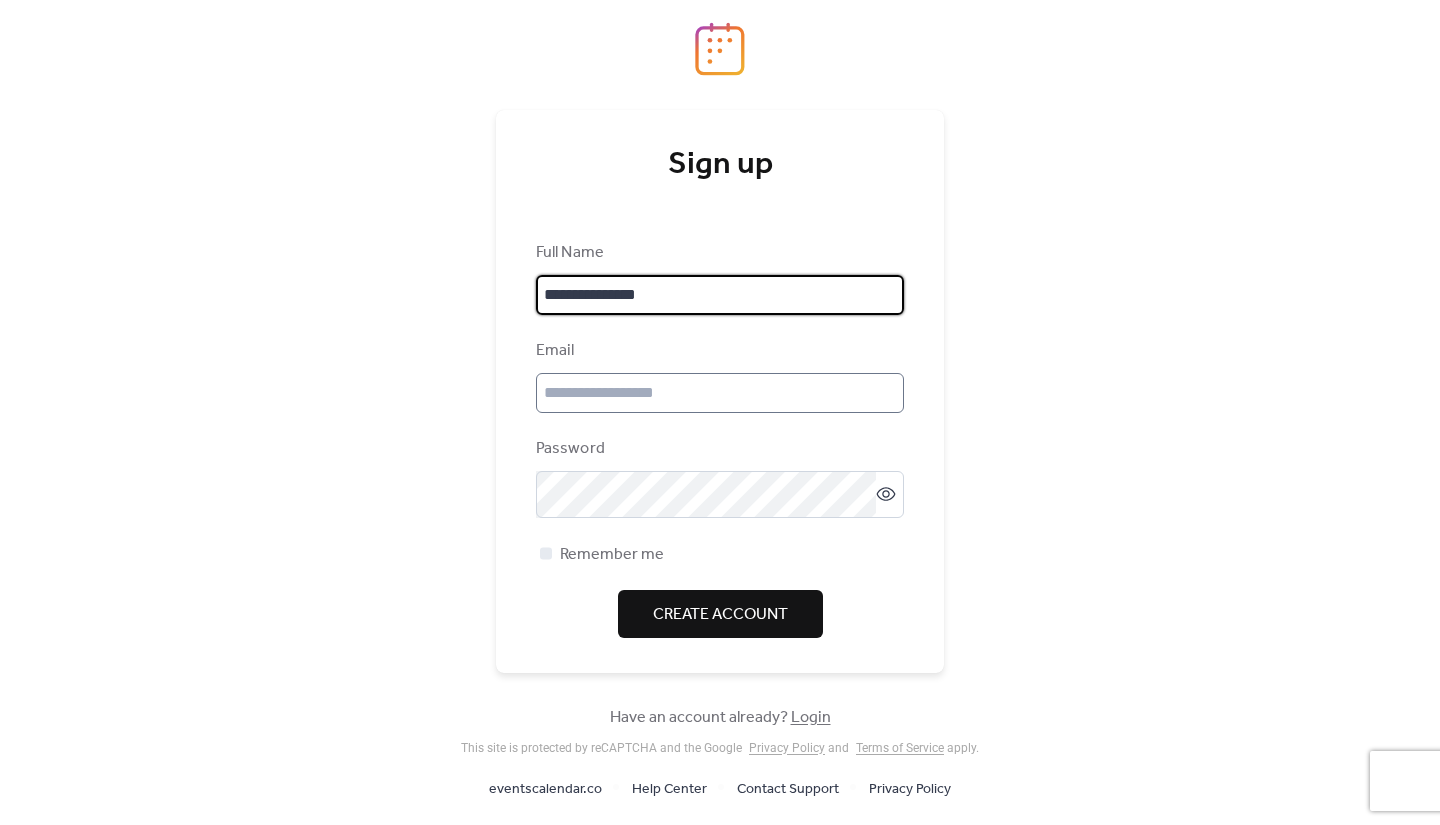 type on "**********" 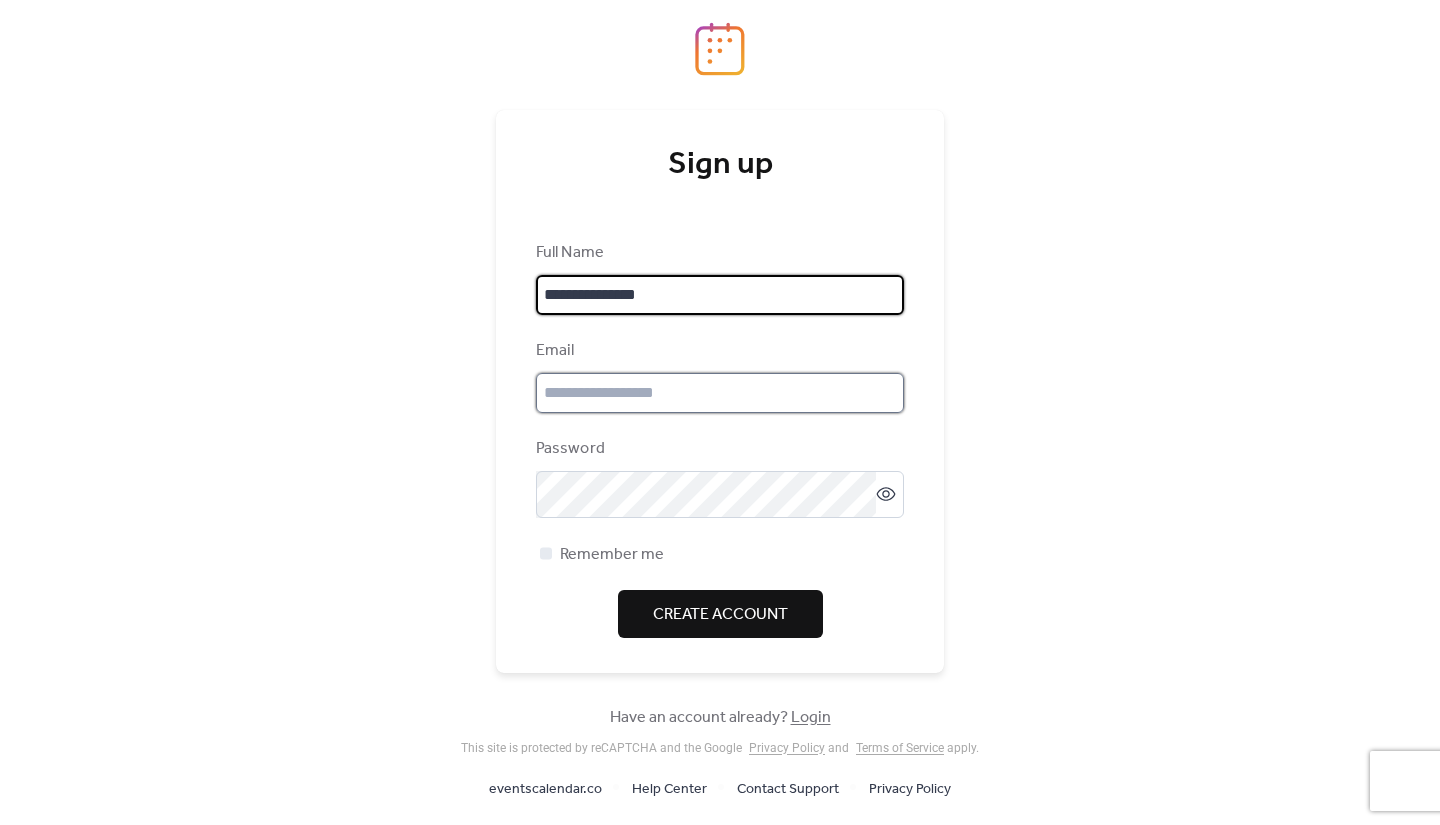 click at bounding box center (720, 393) 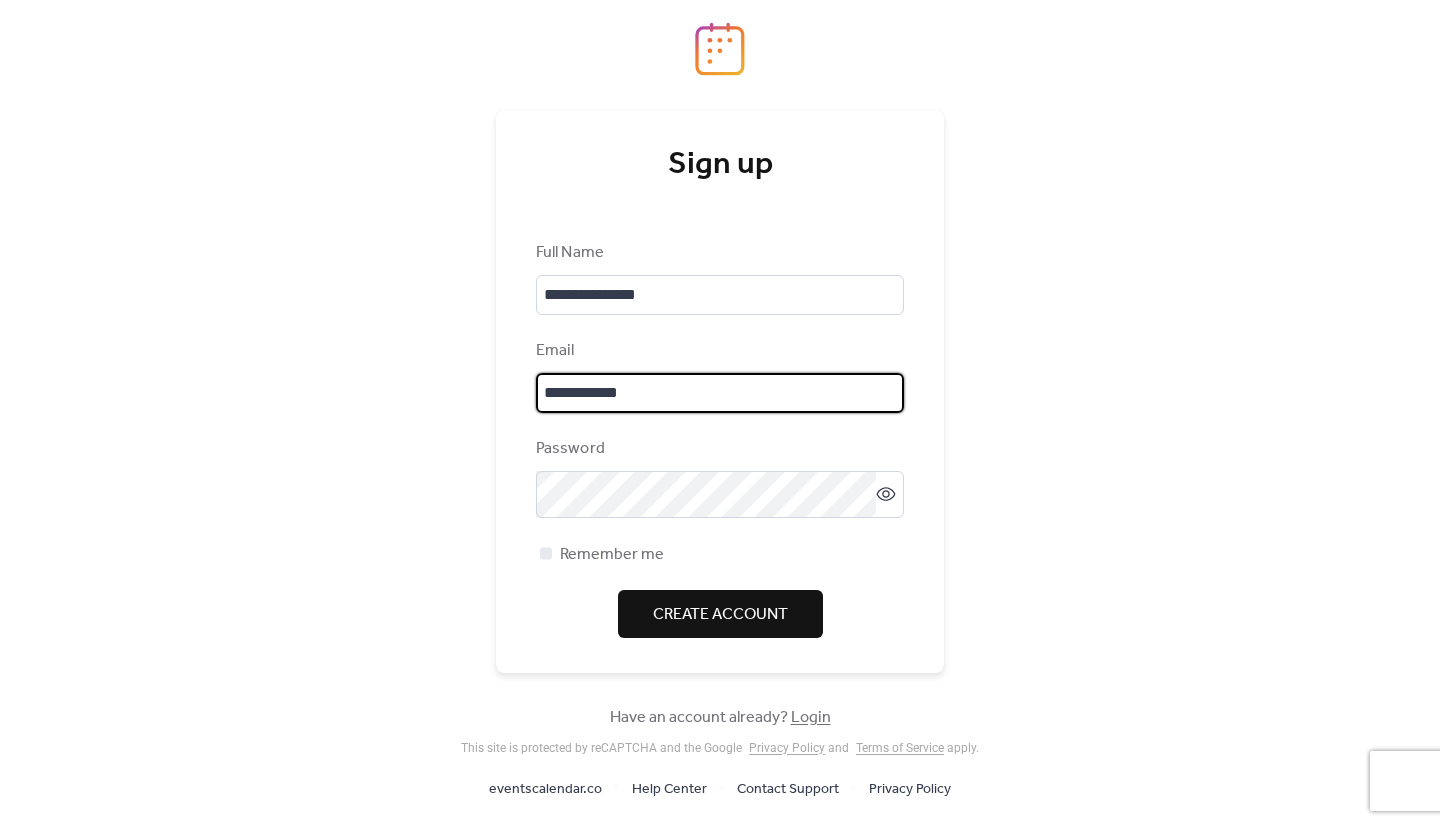 type on "**********" 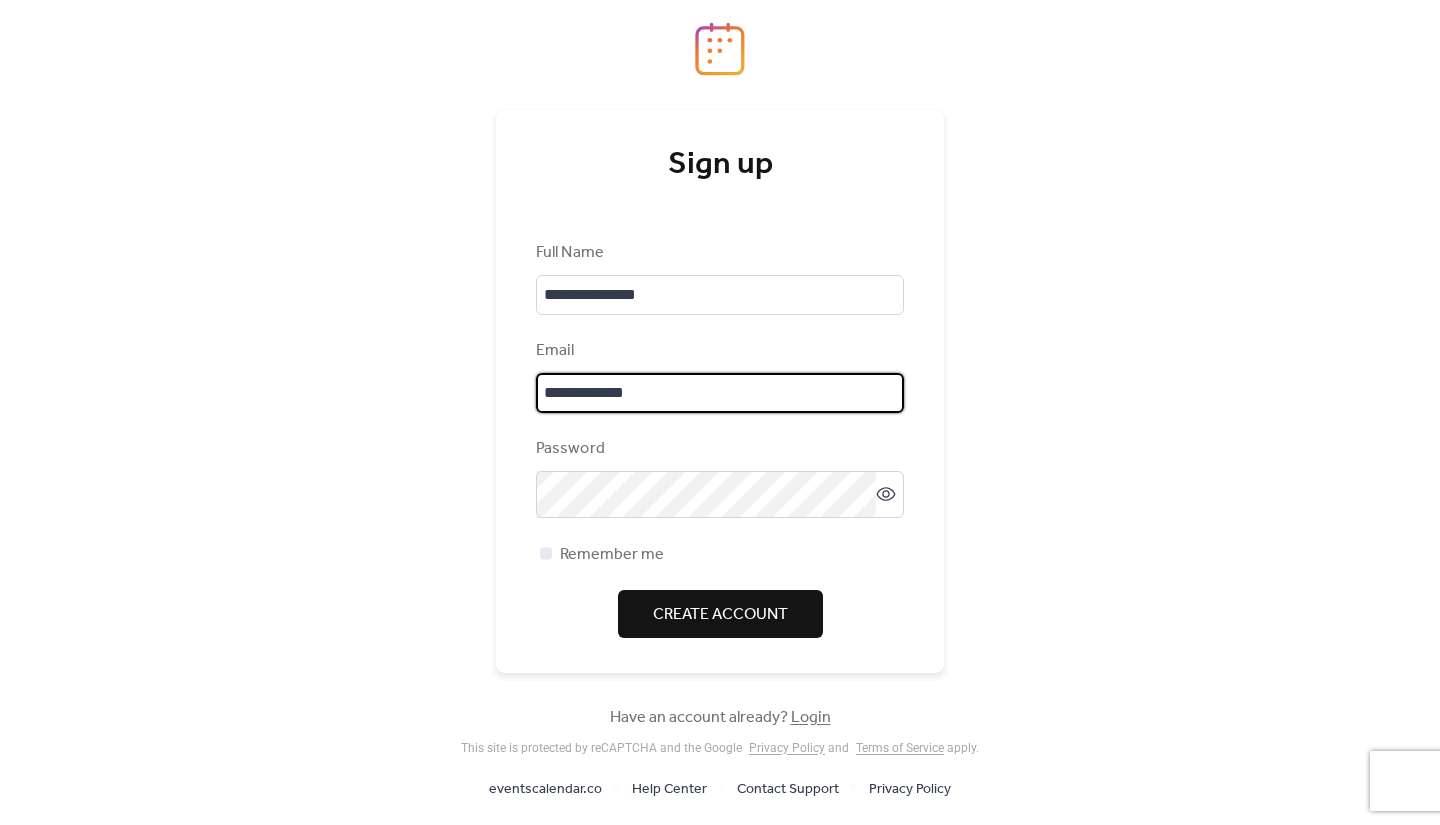 click on "Login" at bounding box center [811, 717] 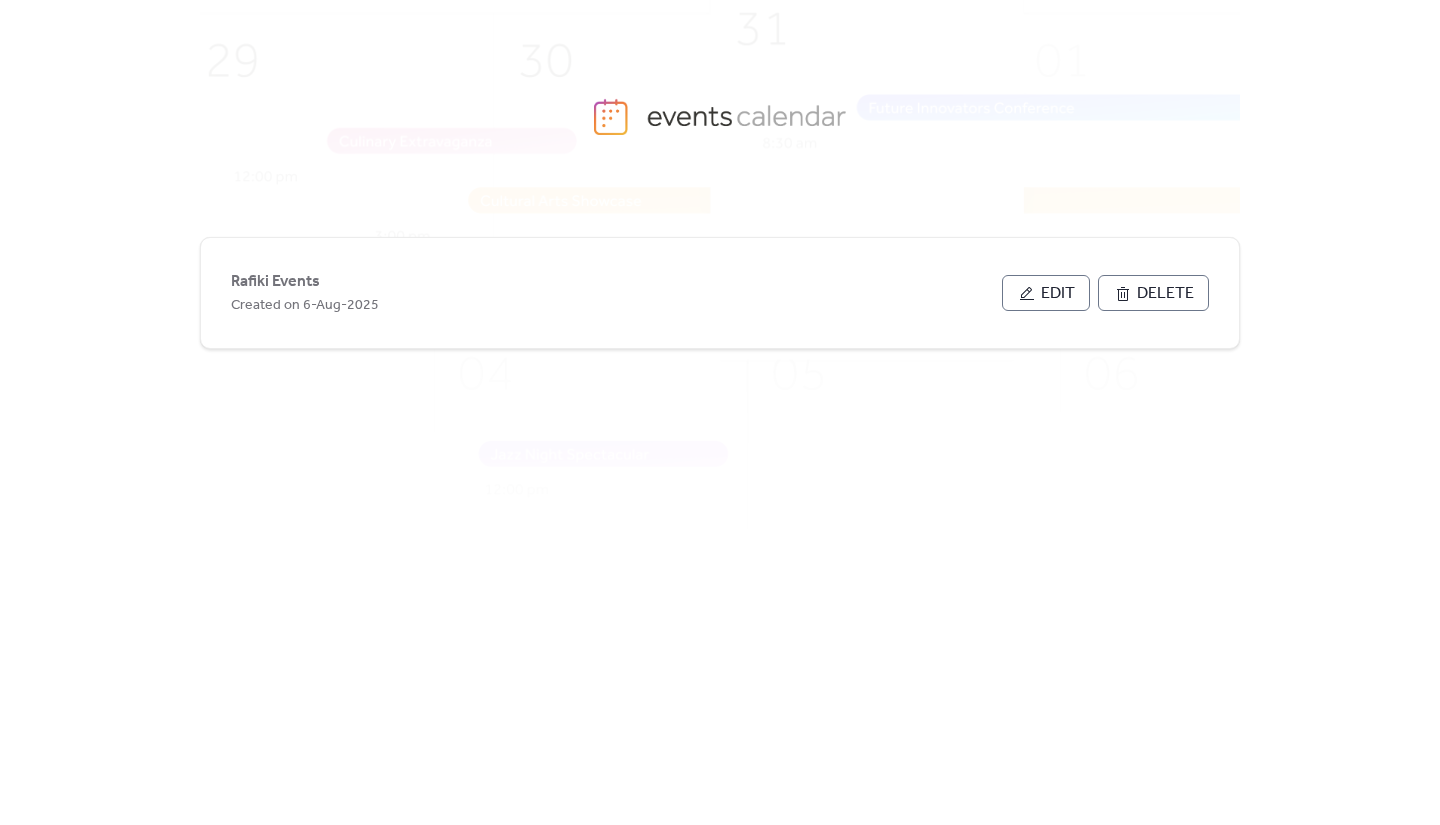 scroll, scrollTop: 0, scrollLeft: 0, axis: both 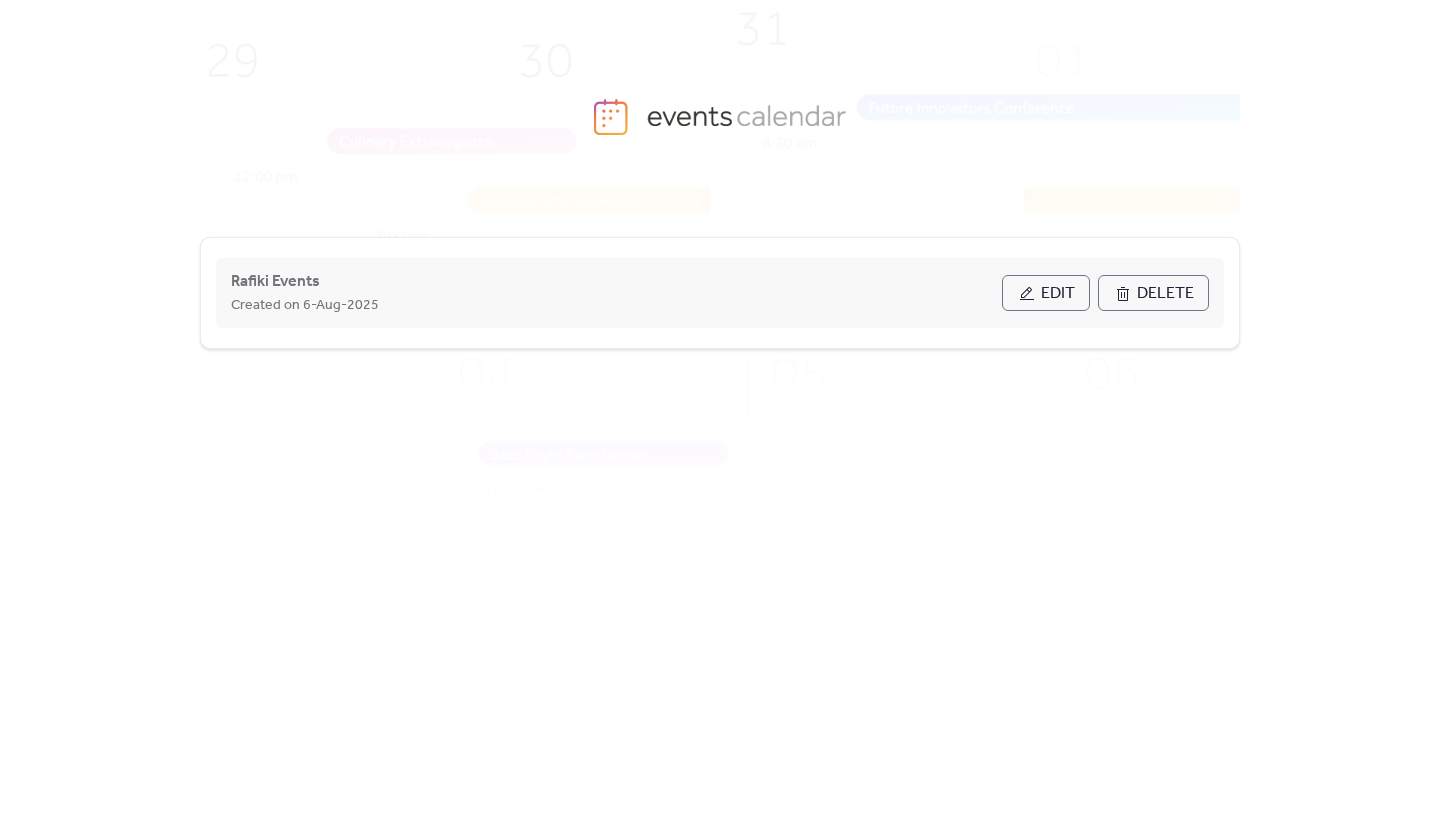 click on "Edit" at bounding box center [1046, 293] 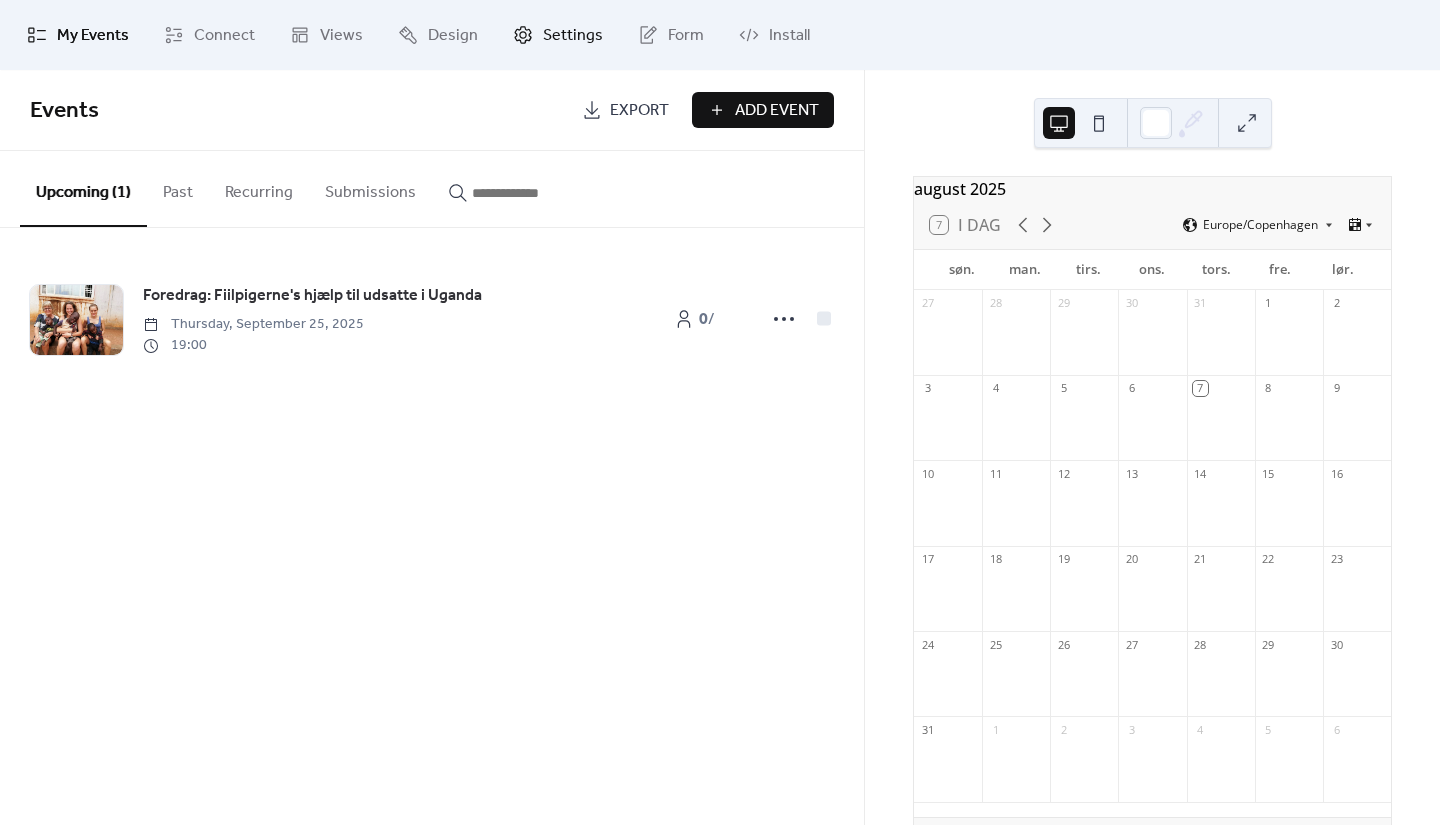 click on "Settings" at bounding box center [573, 36] 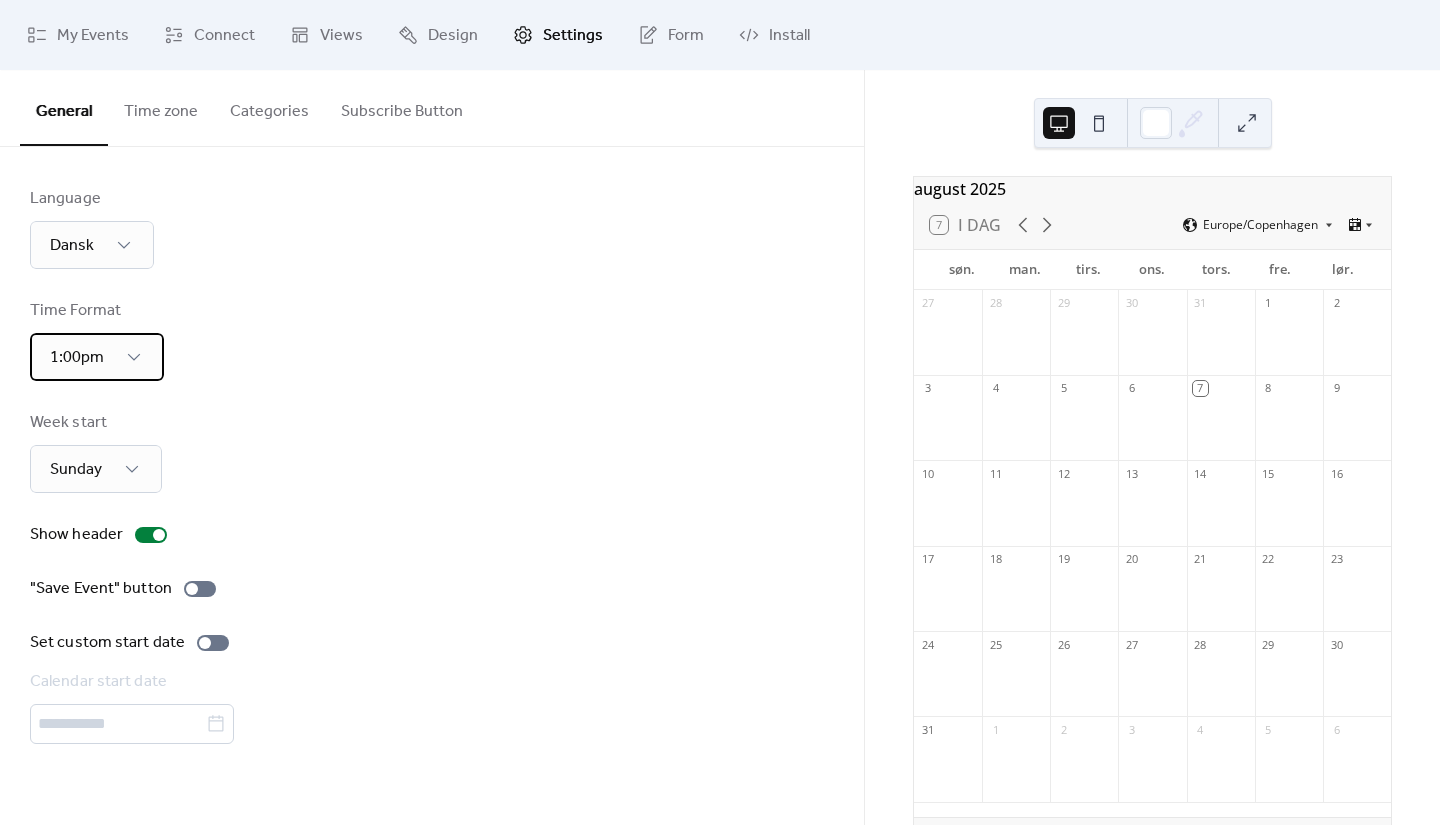 click on "1:00pm" at bounding box center [97, 357] 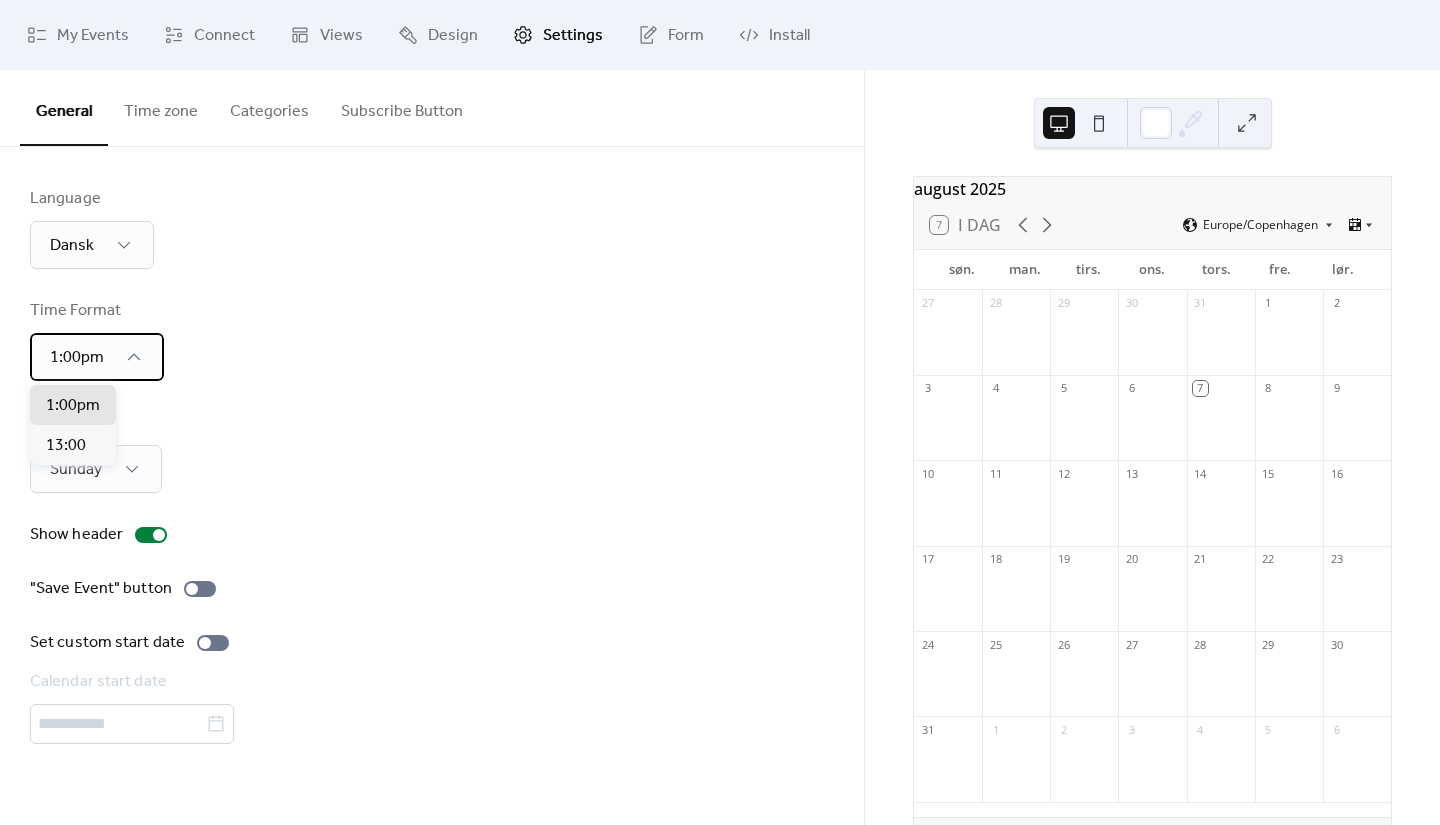 click on "1:00pm" at bounding box center (97, 357) 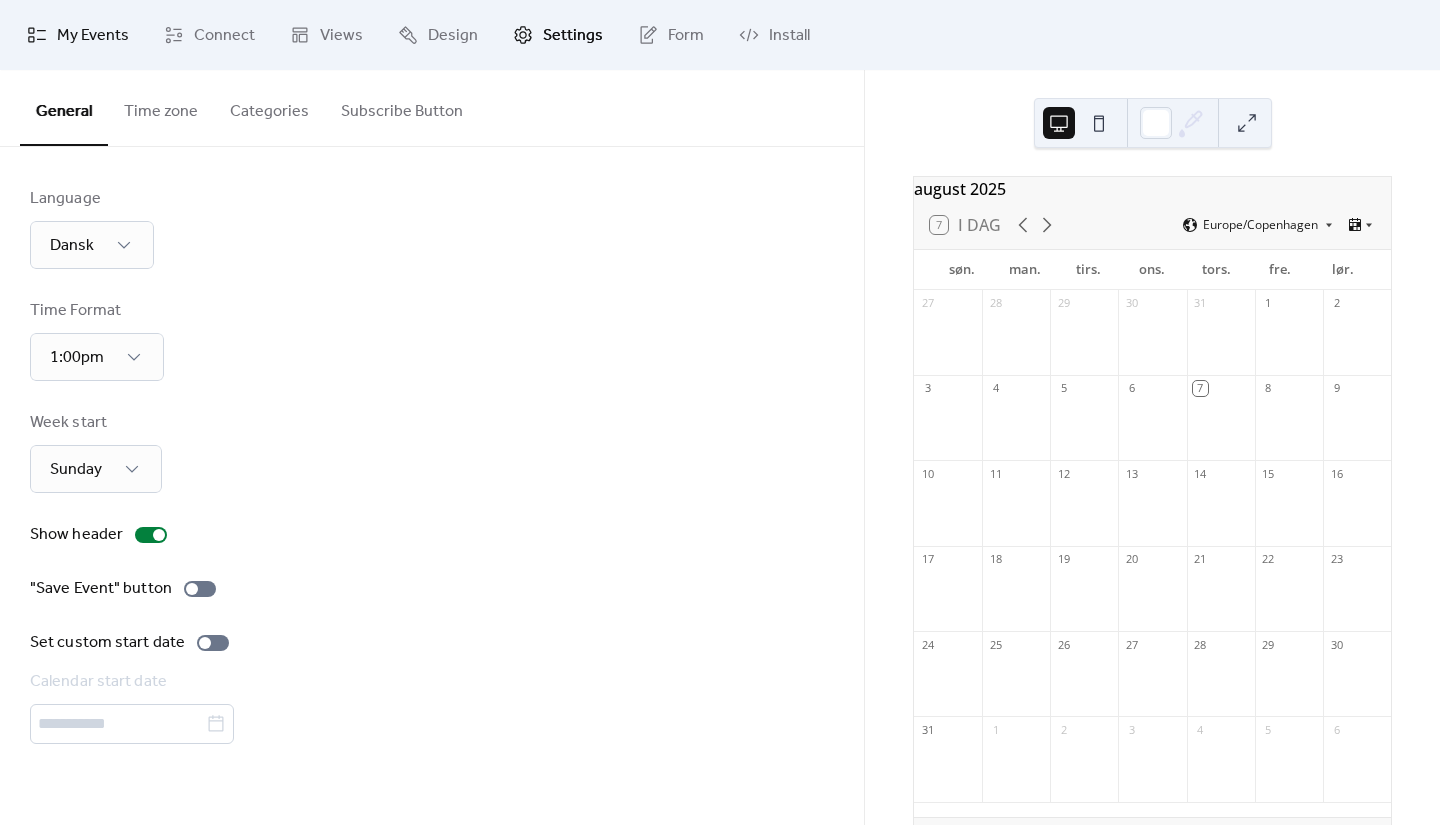 click on "My Events" at bounding box center (93, 36) 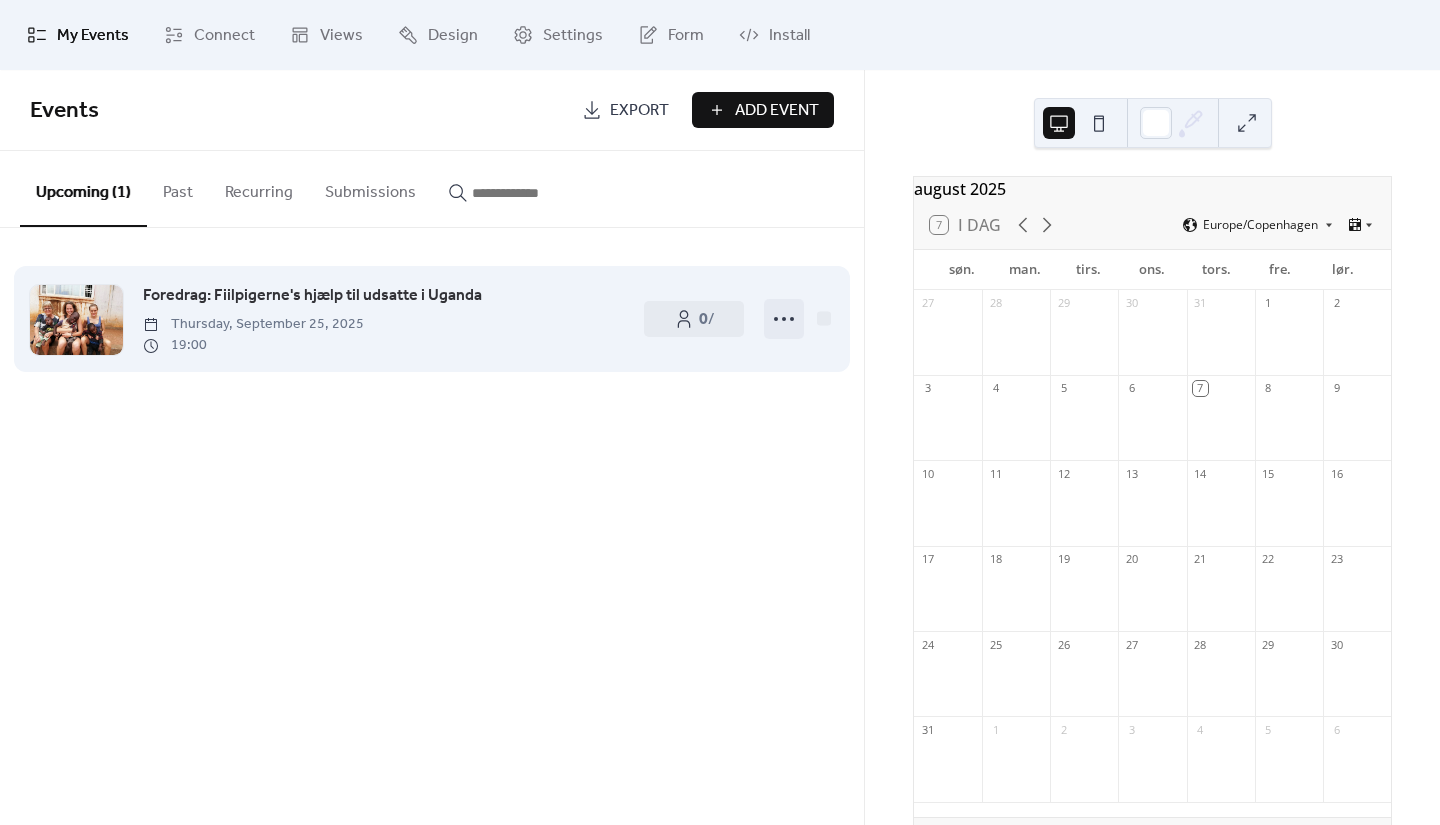 click 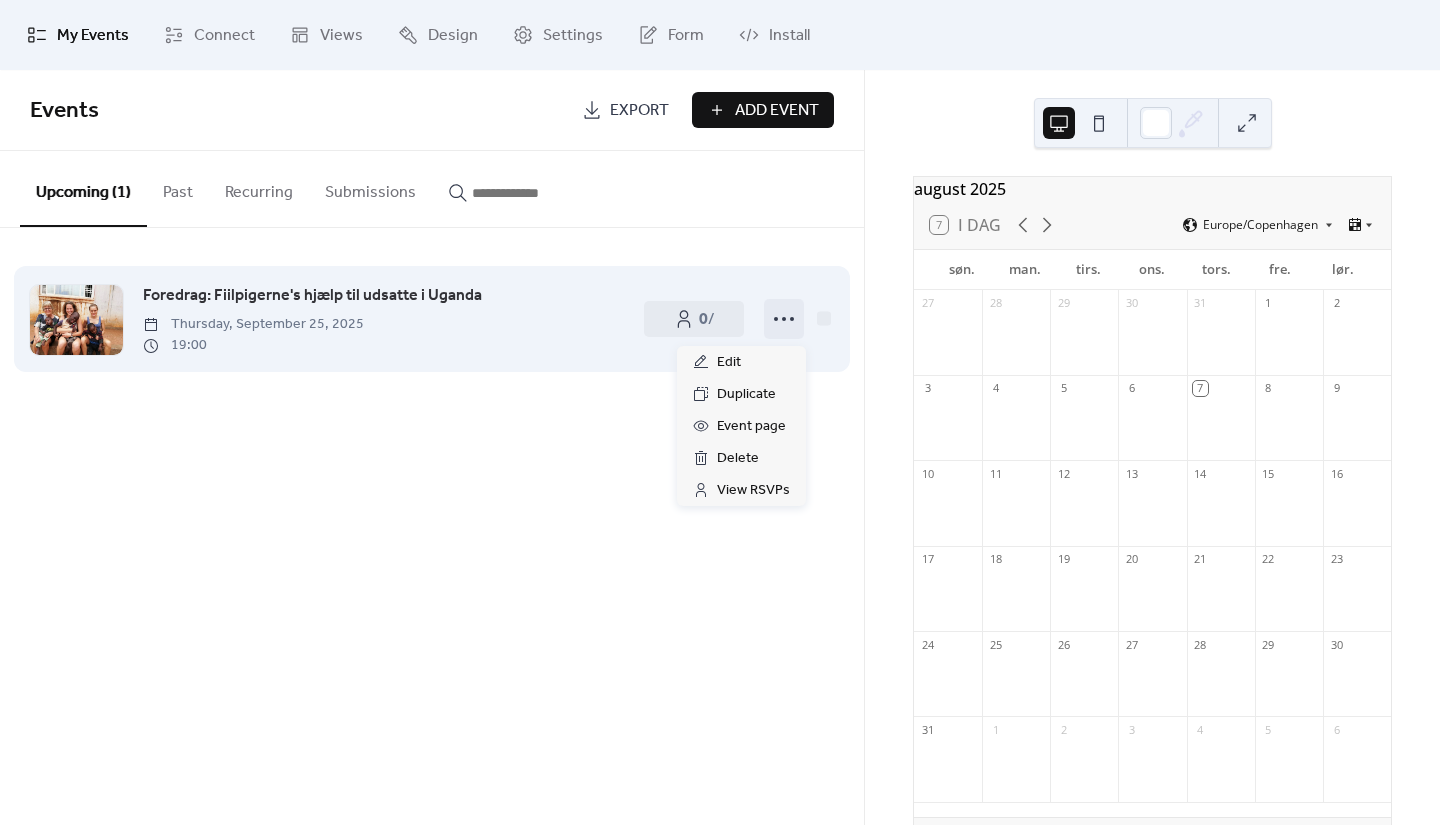 click 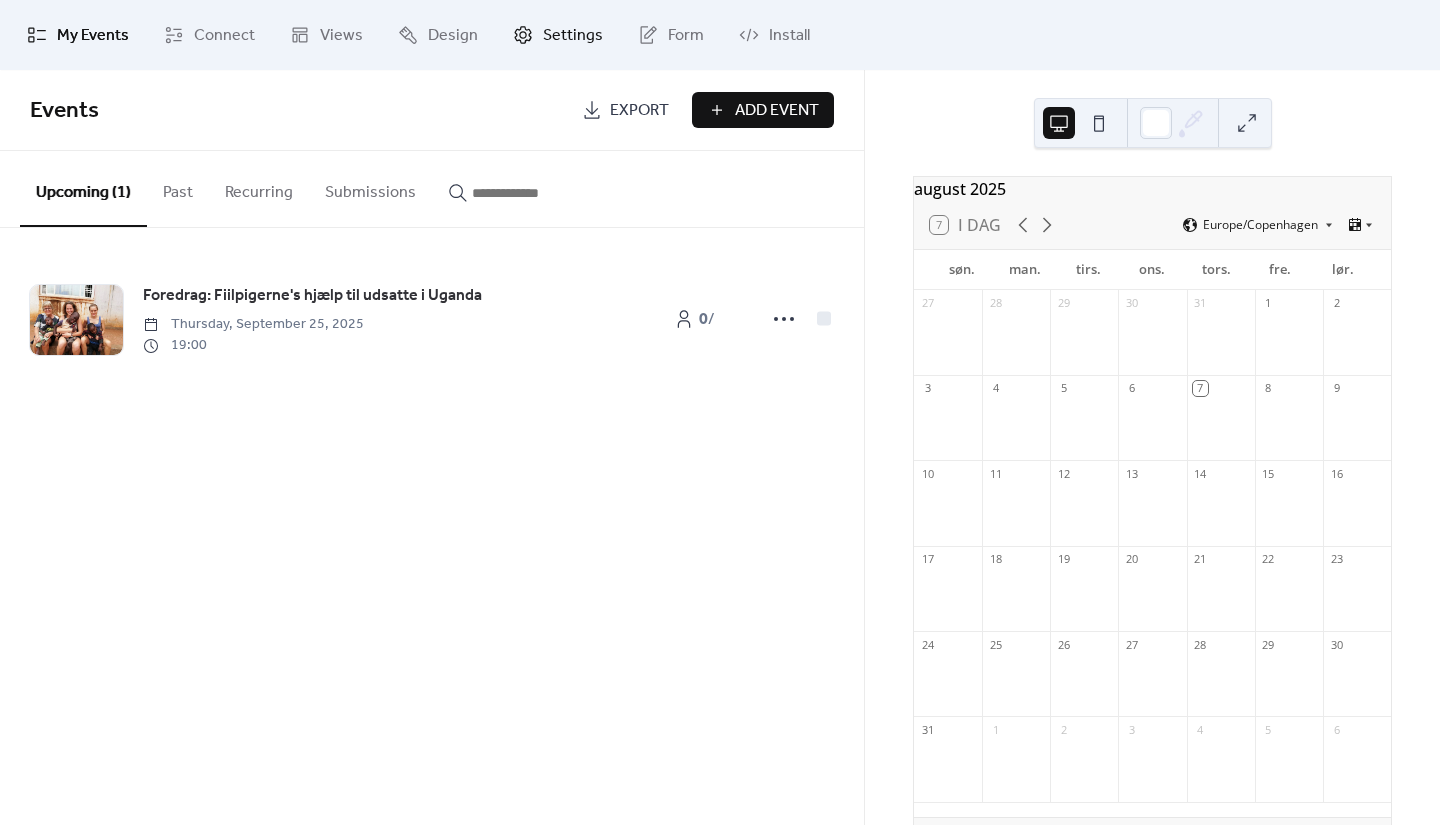 click on "Settings" at bounding box center (573, 36) 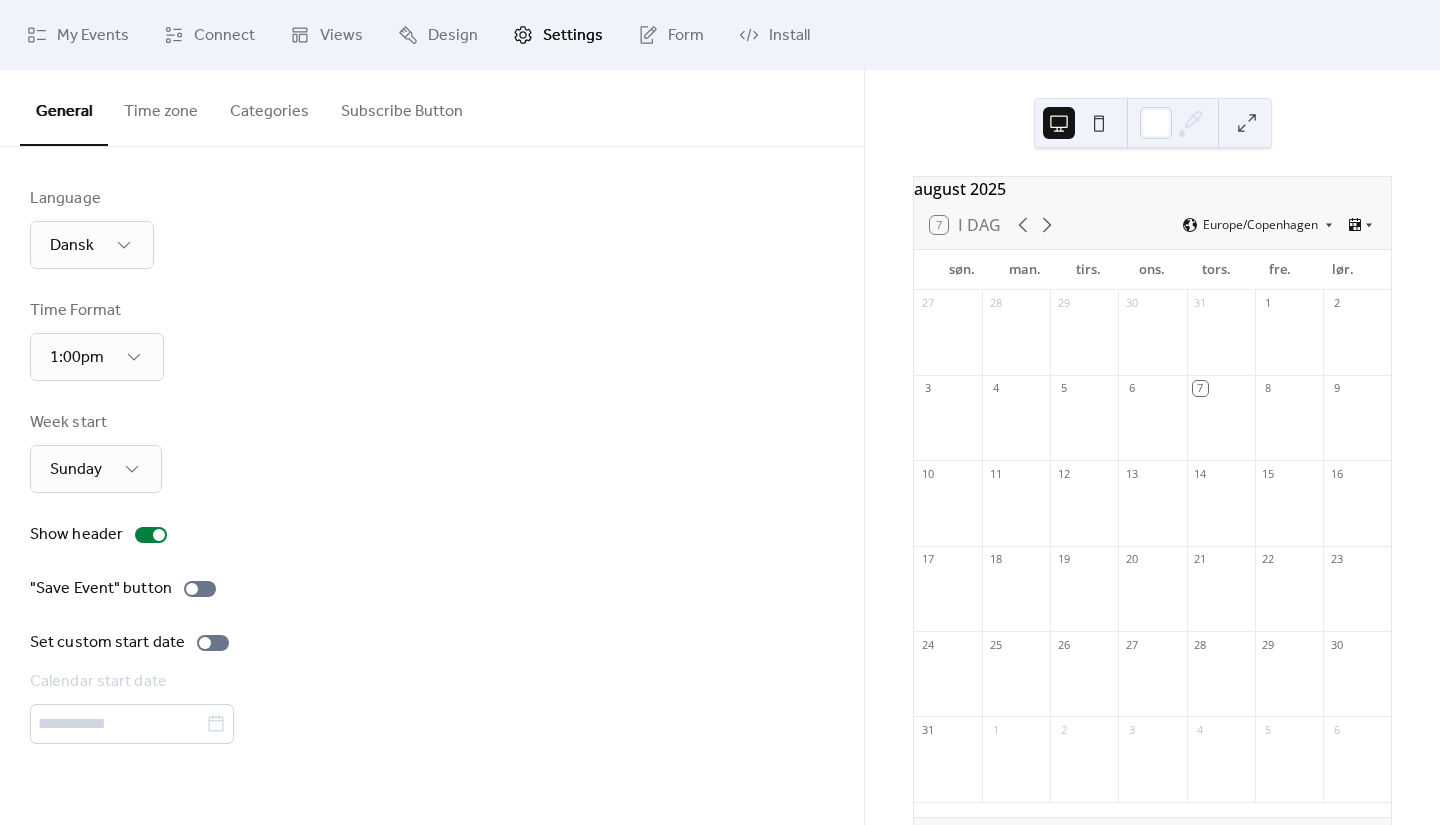click on "Time zone" at bounding box center (161, 107) 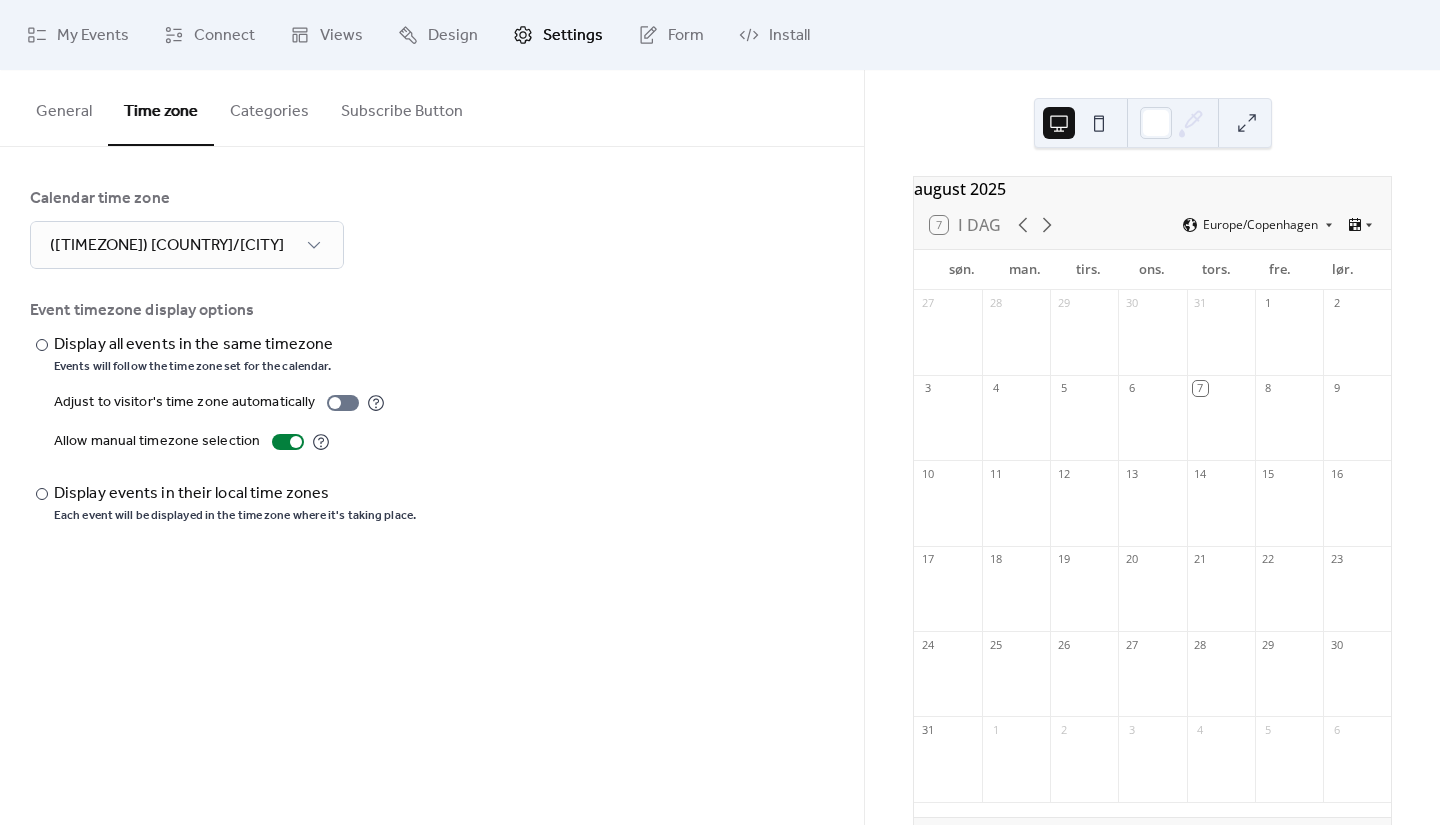 click on "Categories" at bounding box center [269, 107] 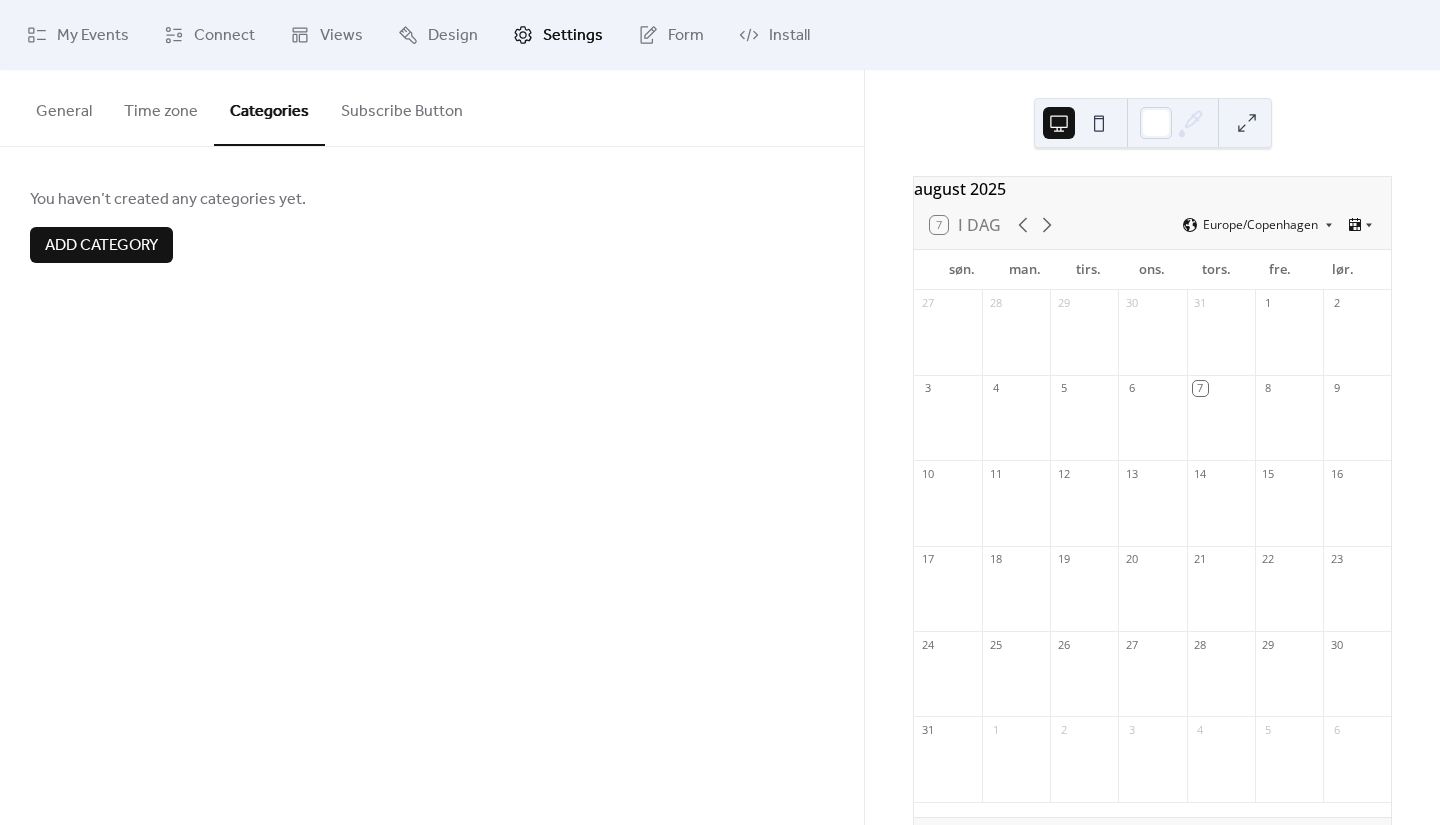 click on "Subscribe Button" at bounding box center [402, 107] 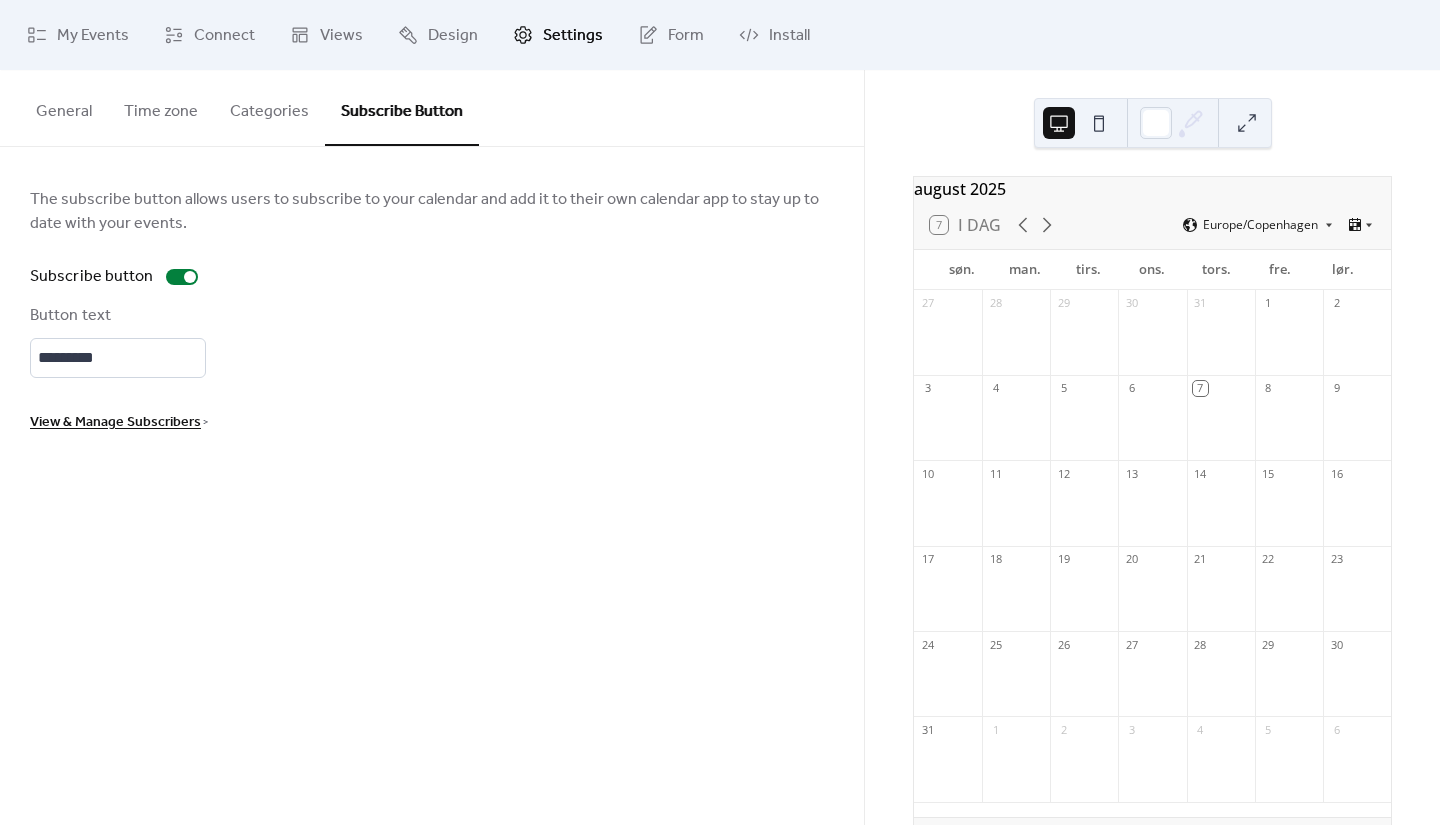 click on "General" at bounding box center (64, 107) 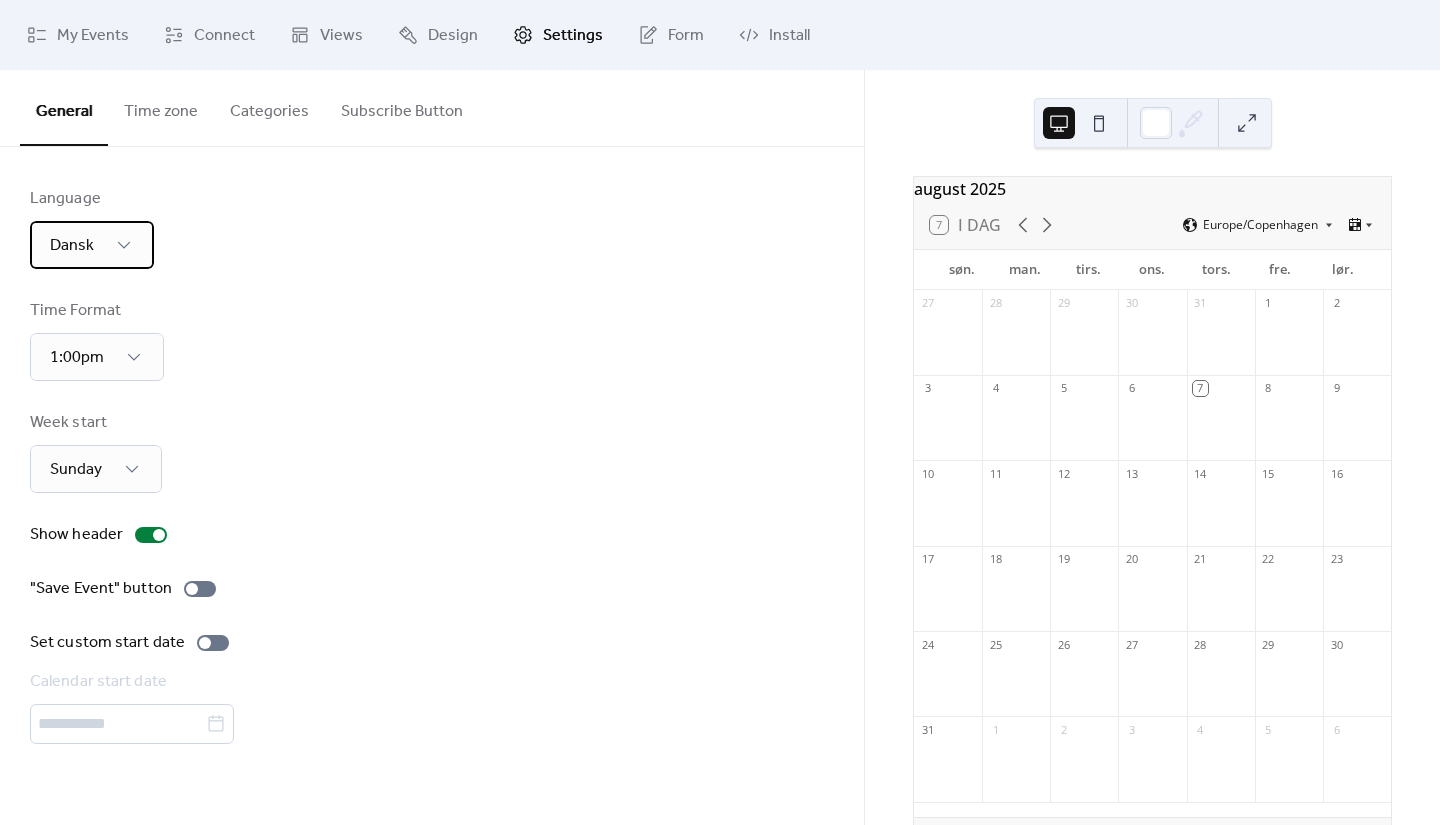 click on "Dansk" at bounding box center [92, 245] 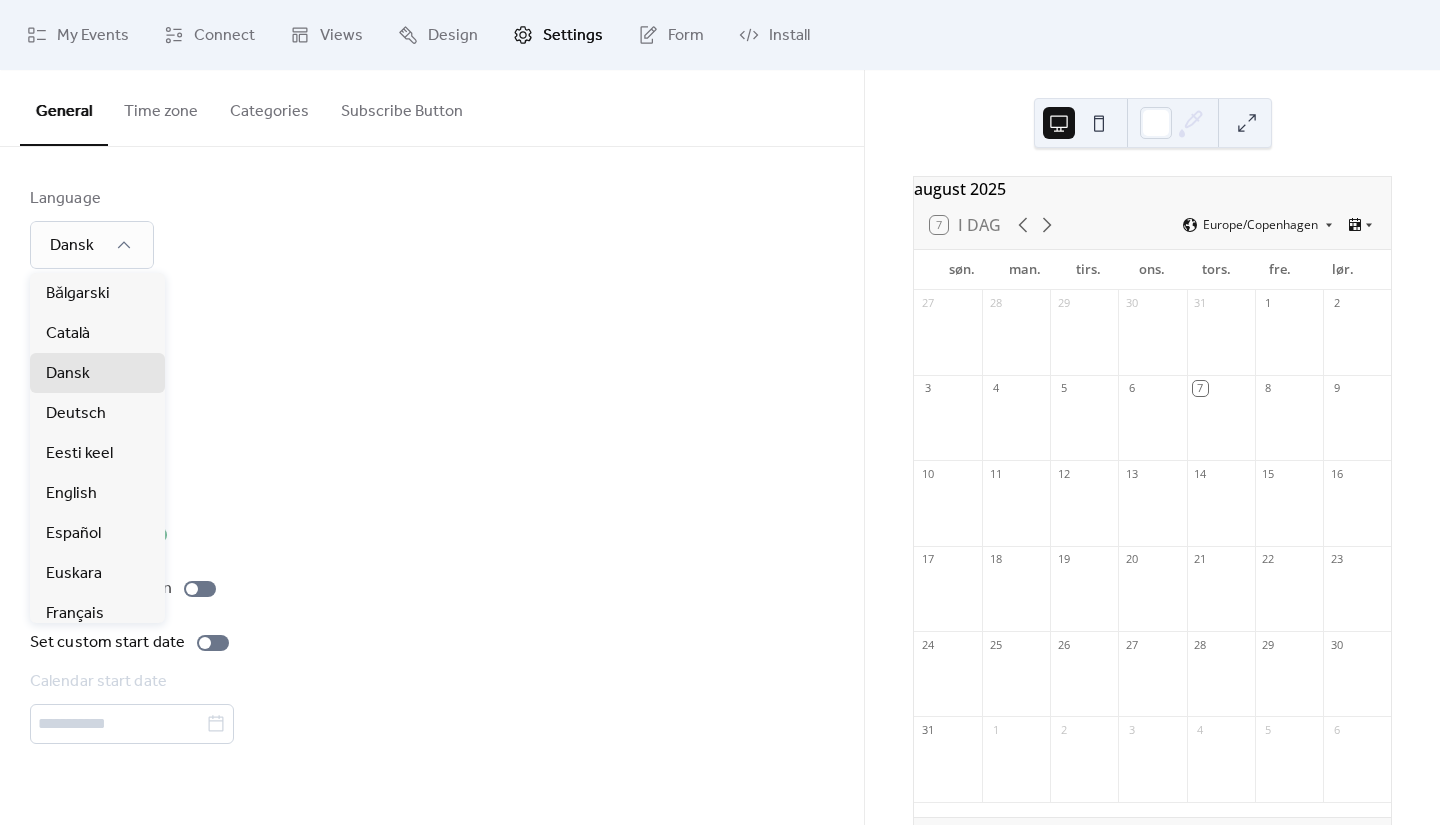 click on "Language Dansk Time Format 1:00pm Week start Sunday Show header "Save Event" button Set custom start date Calendar start date" at bounding box center [432, 465] 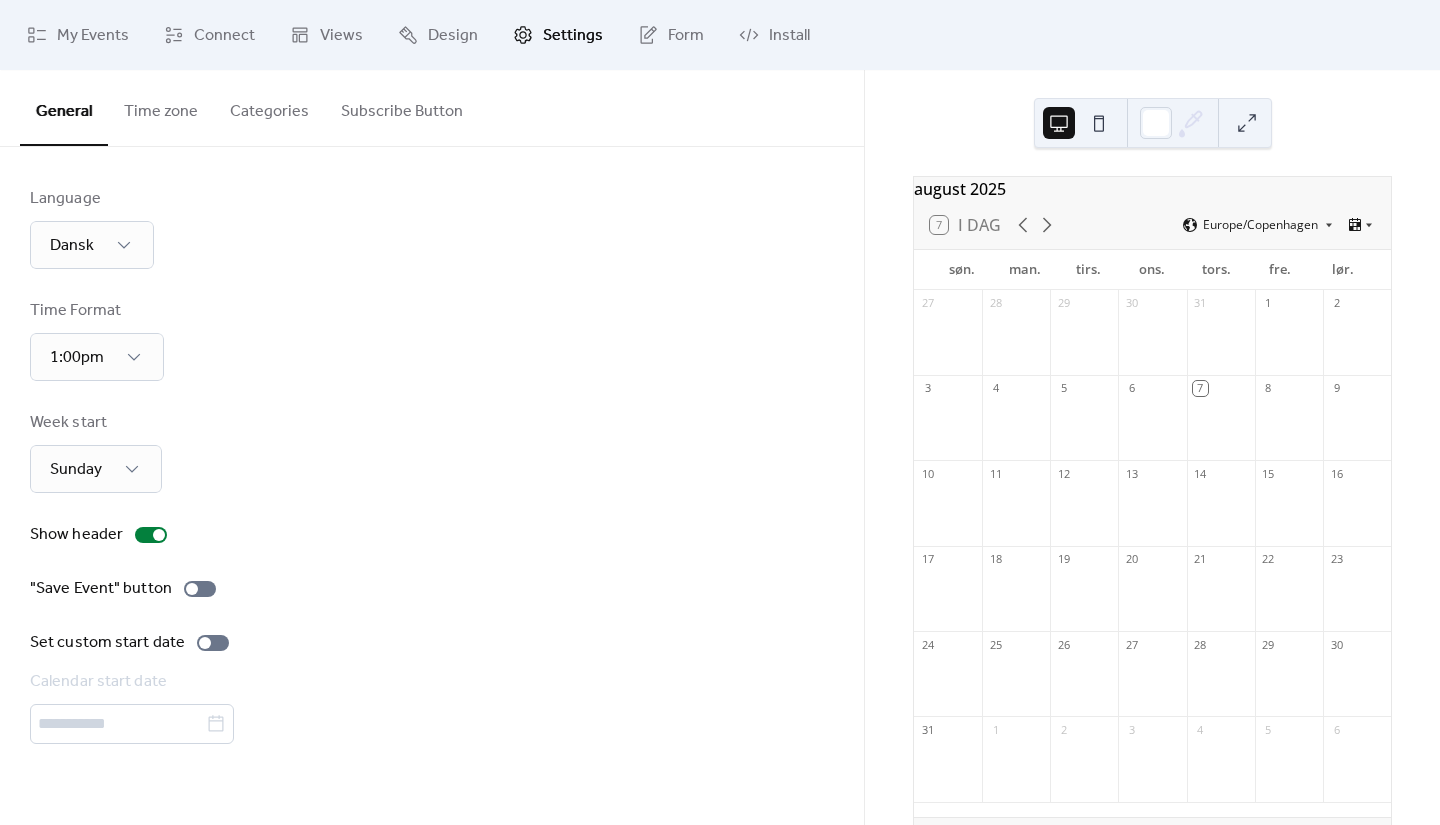 click on "Time zone" at bounding box center (161, 107) 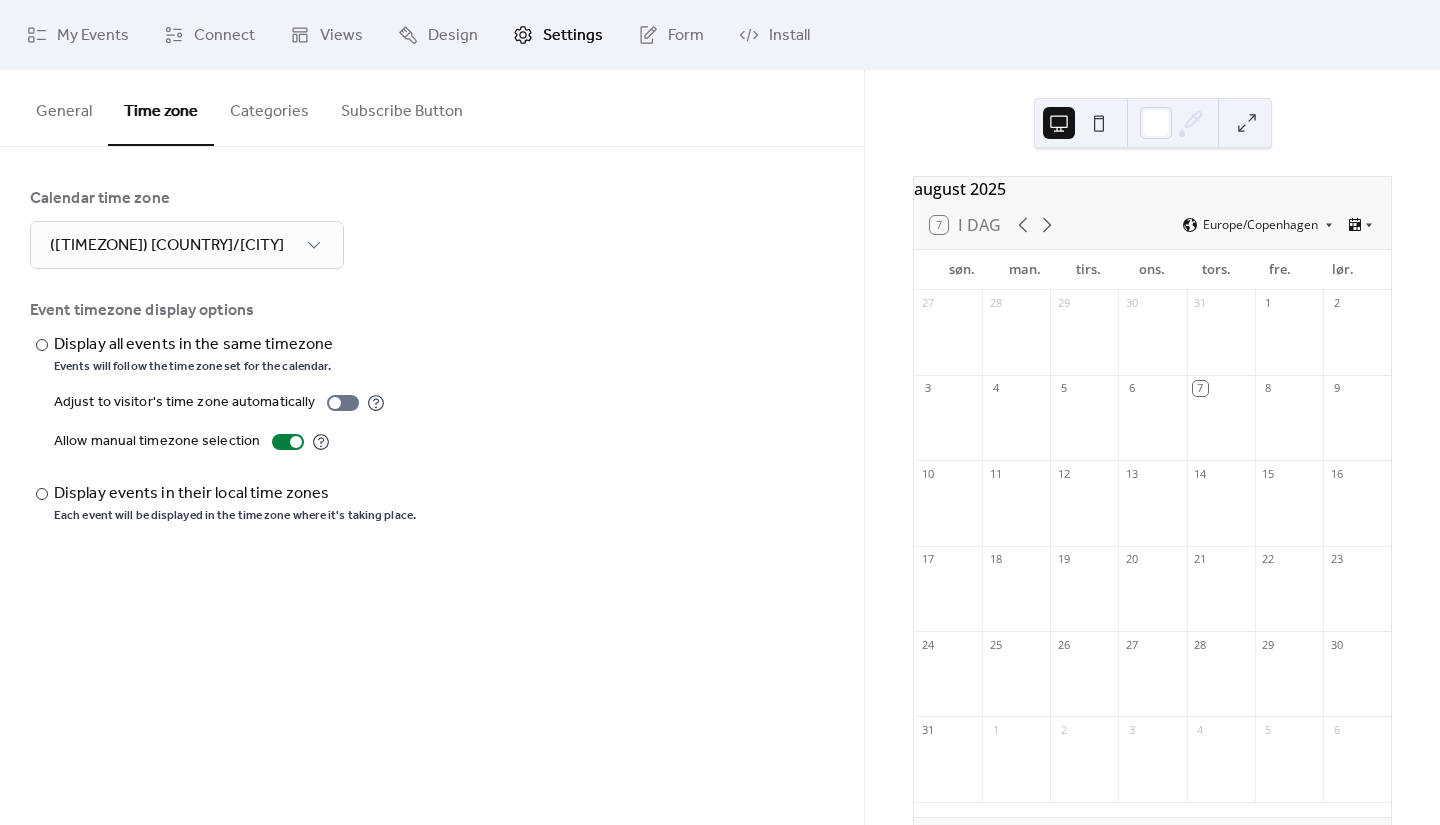 click on "General" at bounding box center (64, 107) 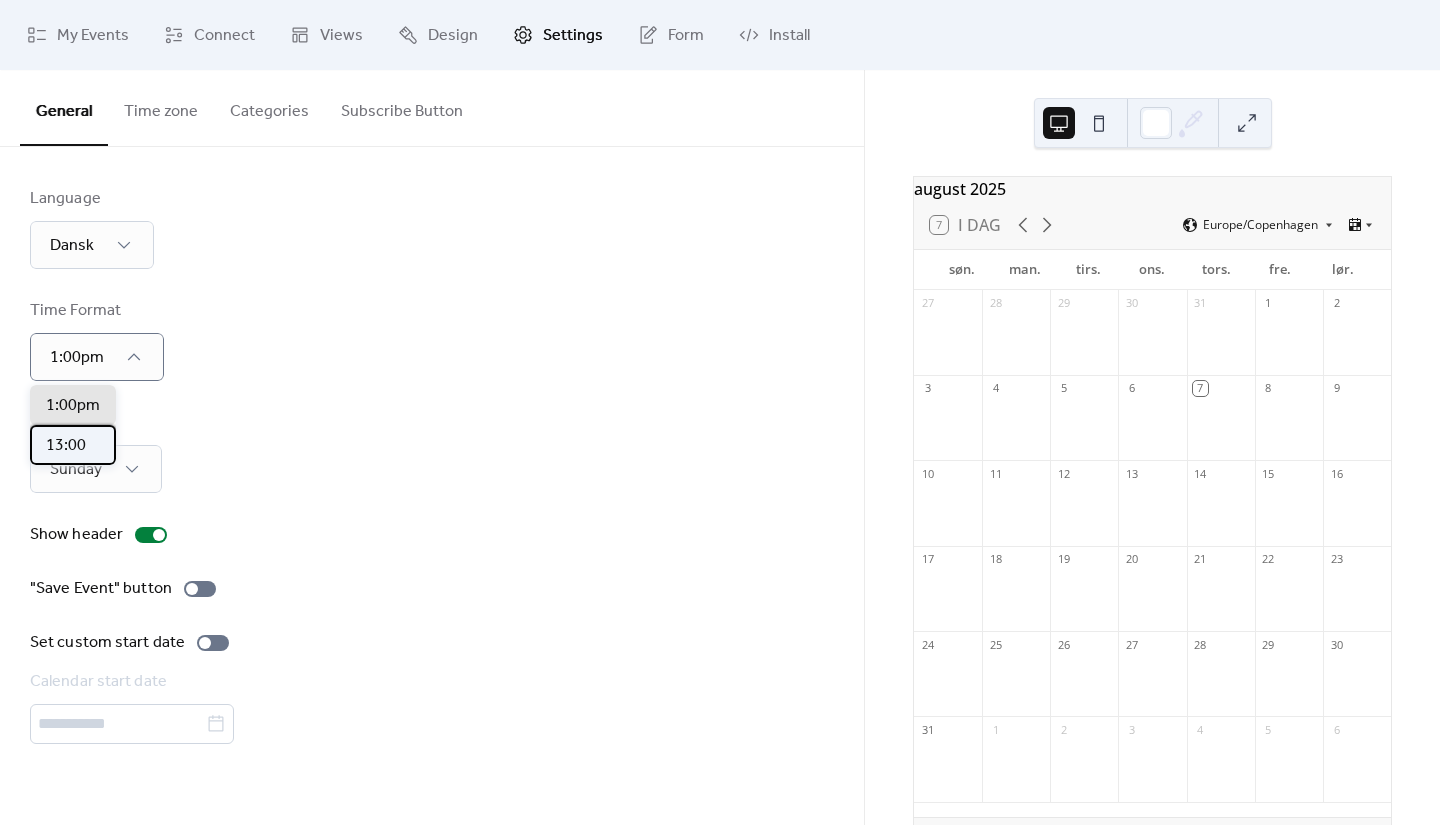click on "13:00" at bounding box center (66, 446) 